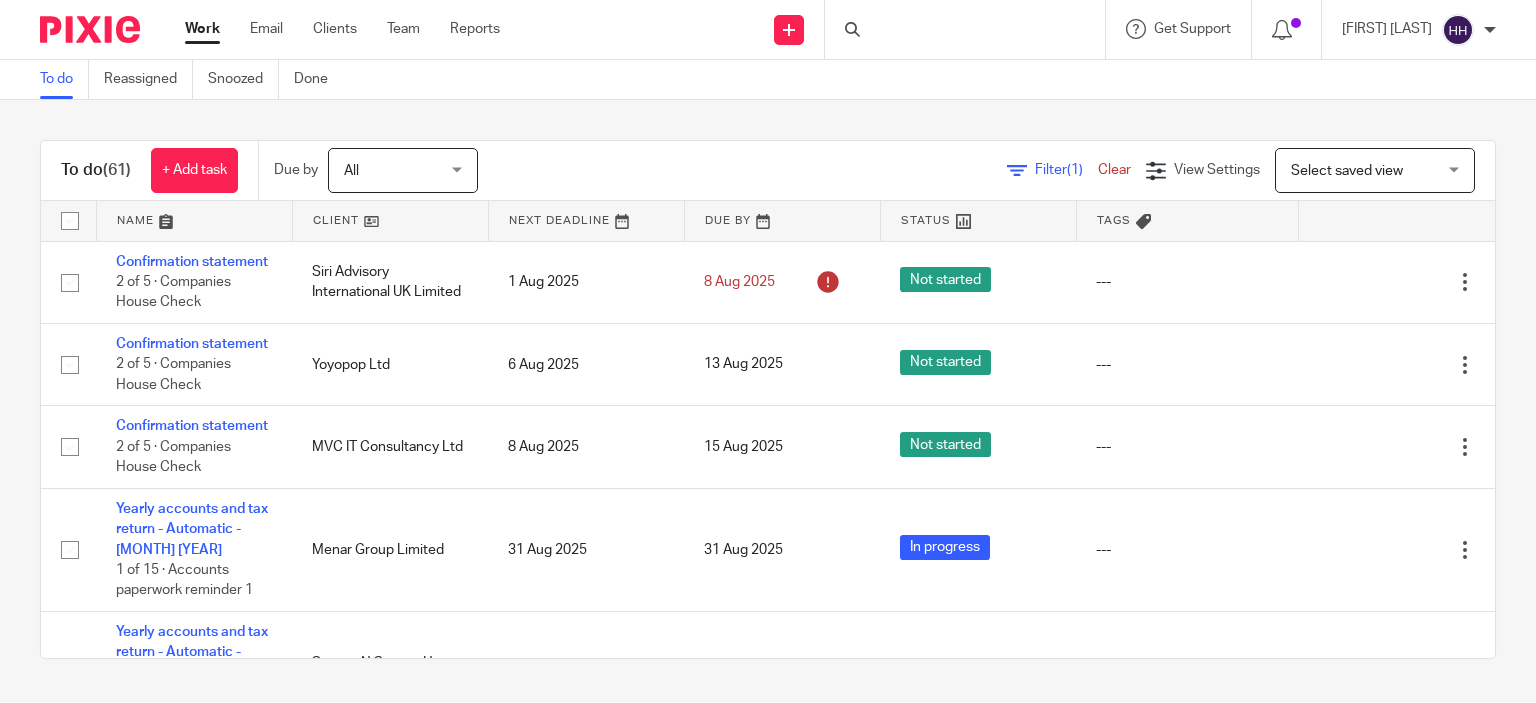 scroll, scrollTop: 0, scrollLeft: 0, axis: both 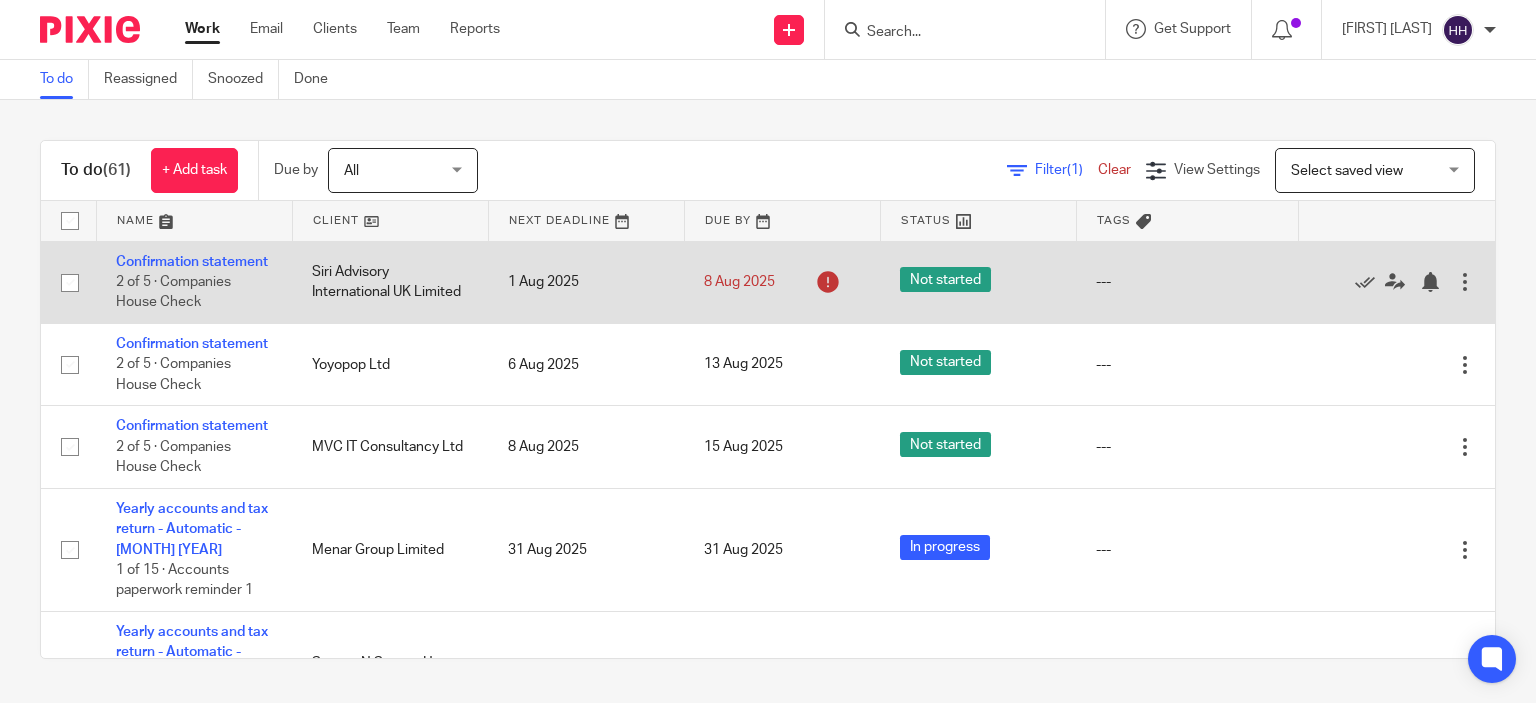 click at bounding box center [70, 283] 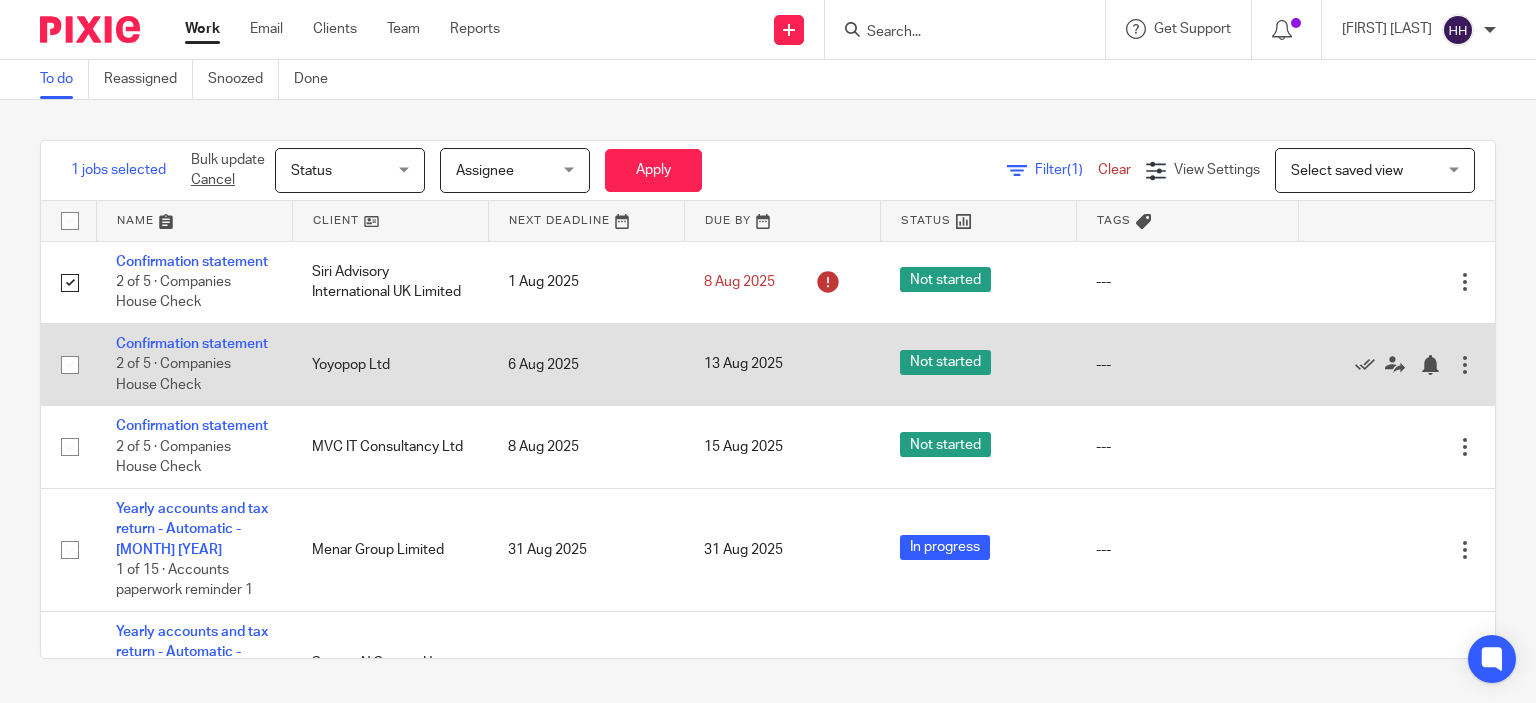 click at bounding box center (70, 365) 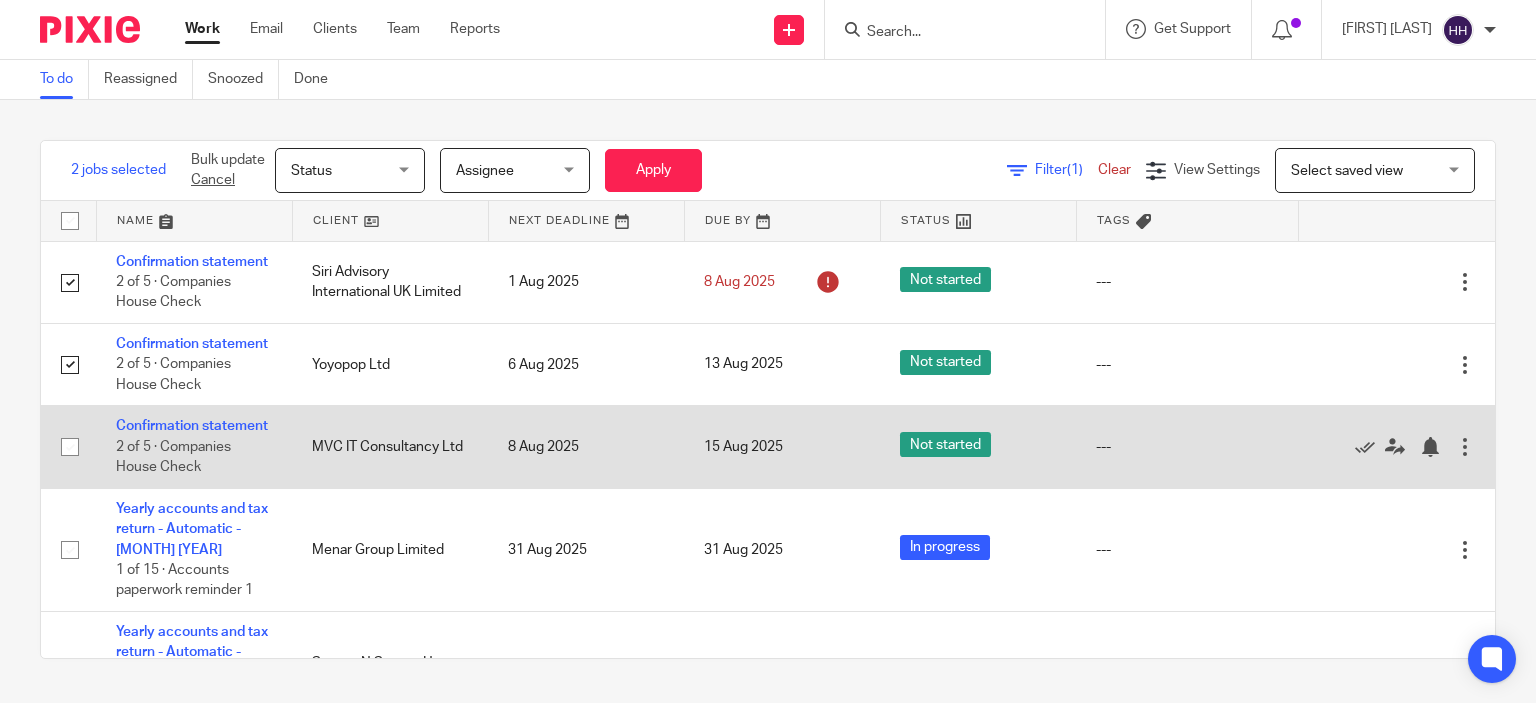 click at bounding box center [70, 447] 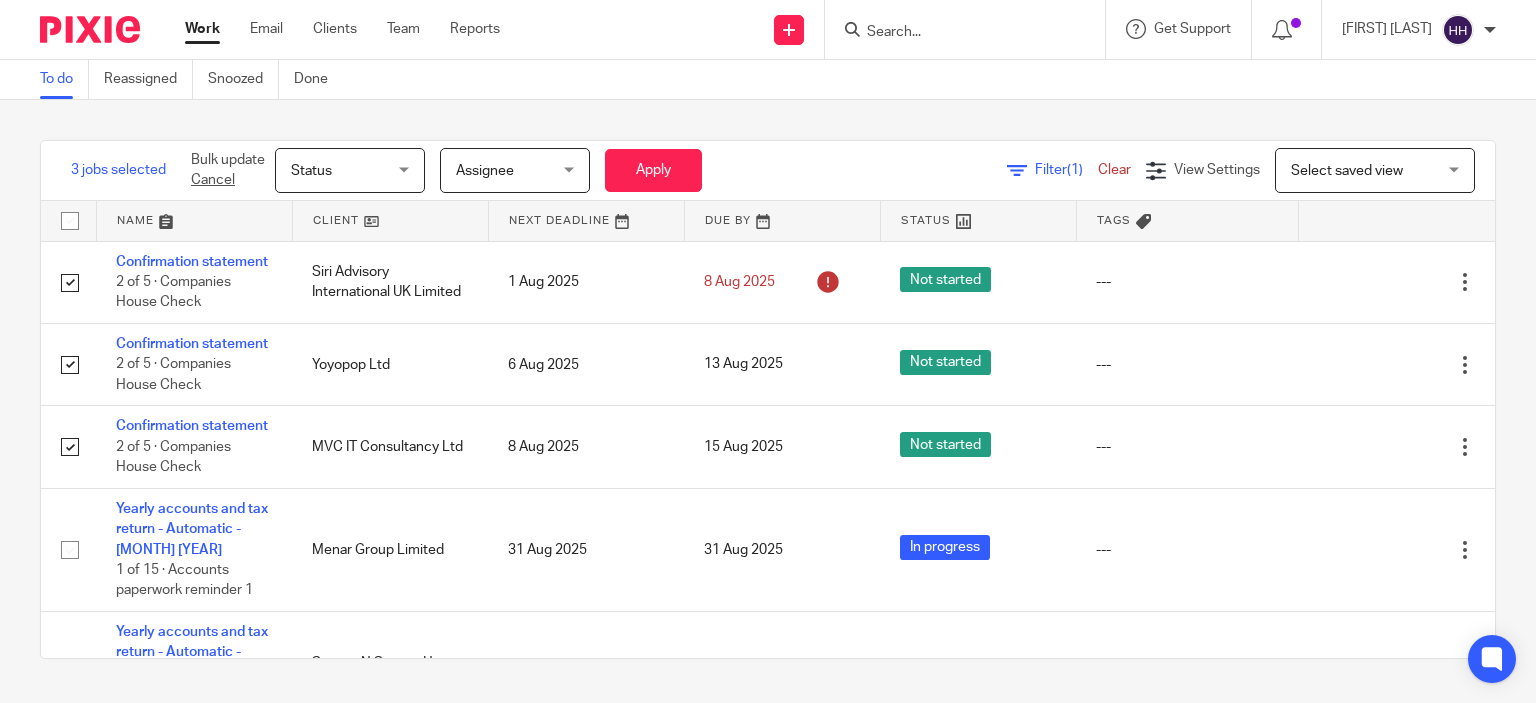 click on "Assignee" at bounding box center (509, 170) 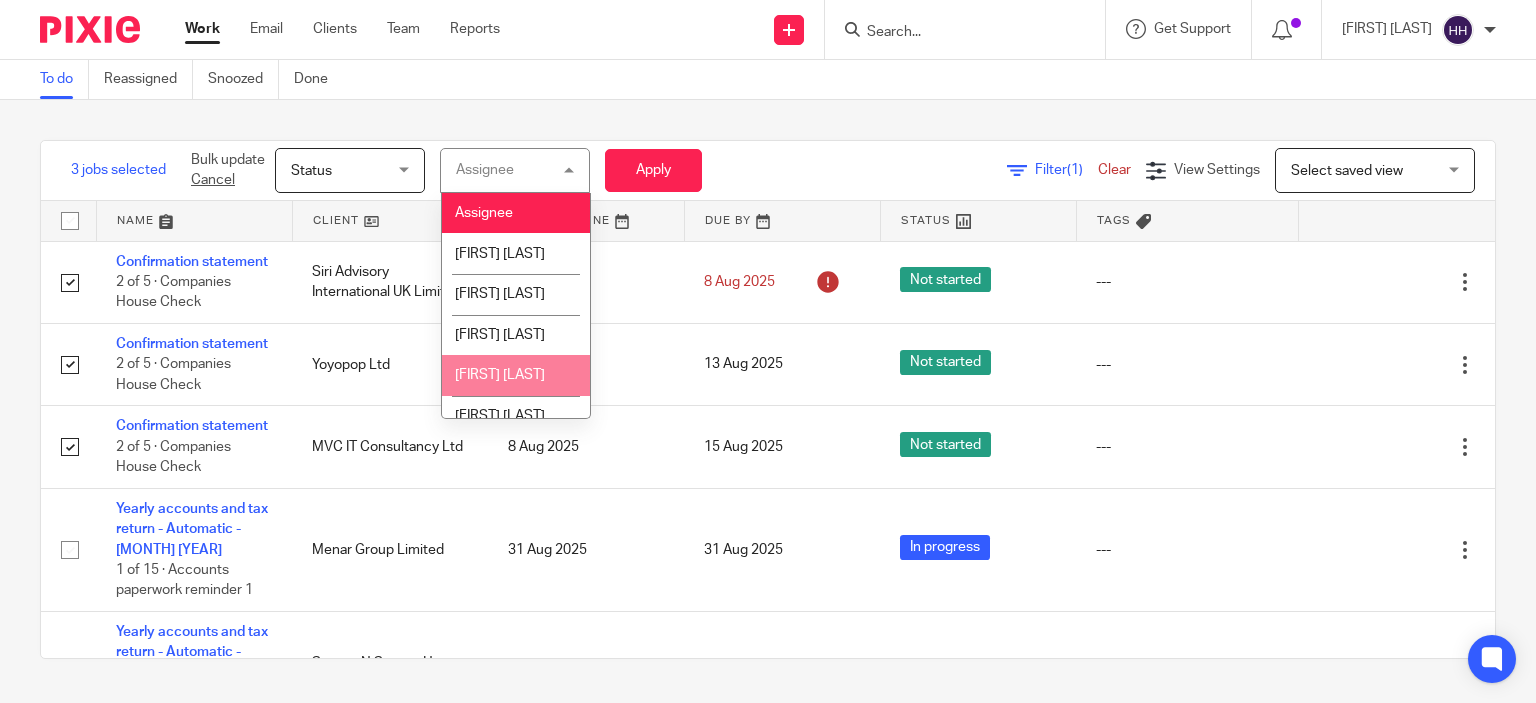 click on "Fahad Hassan" at bounding box center (516, 375) 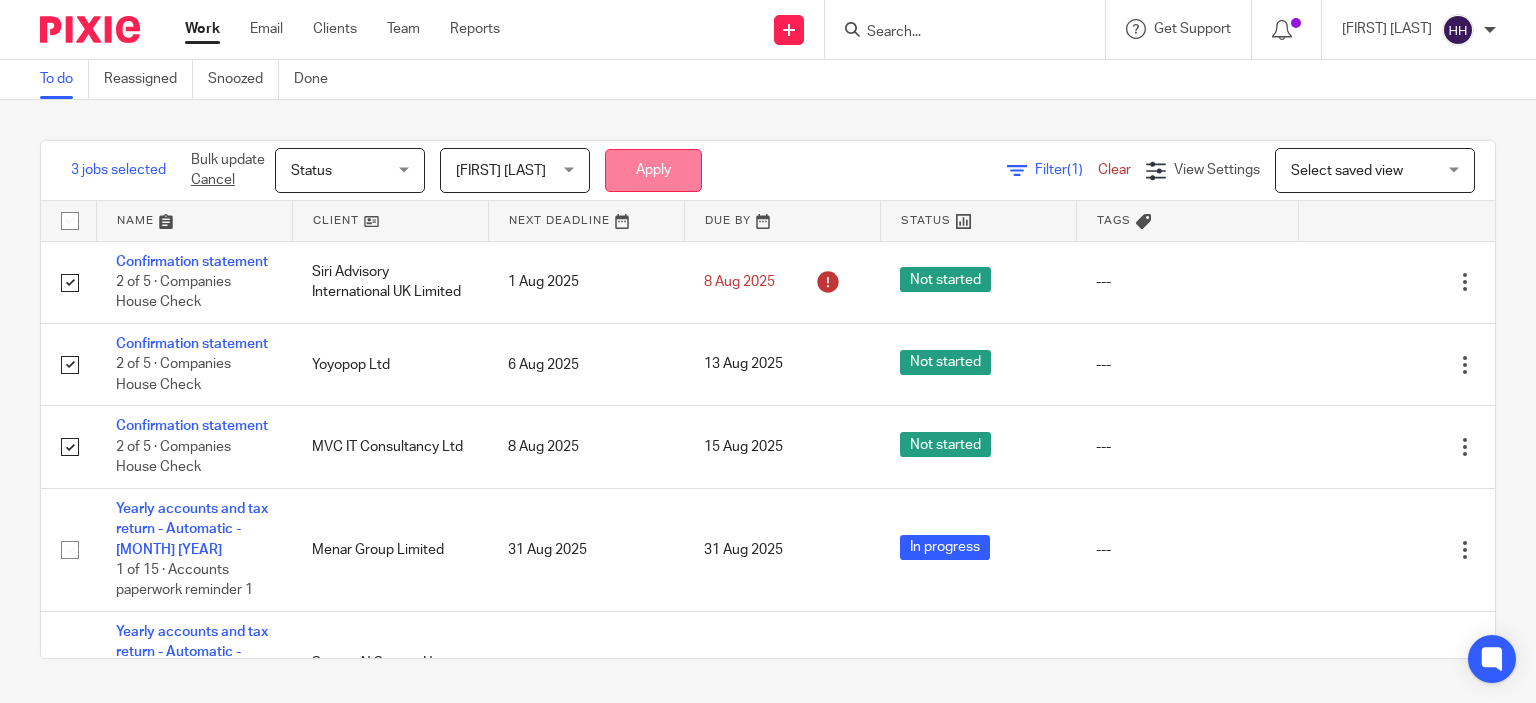 click on "Apply" at bounding box center [653, 170] 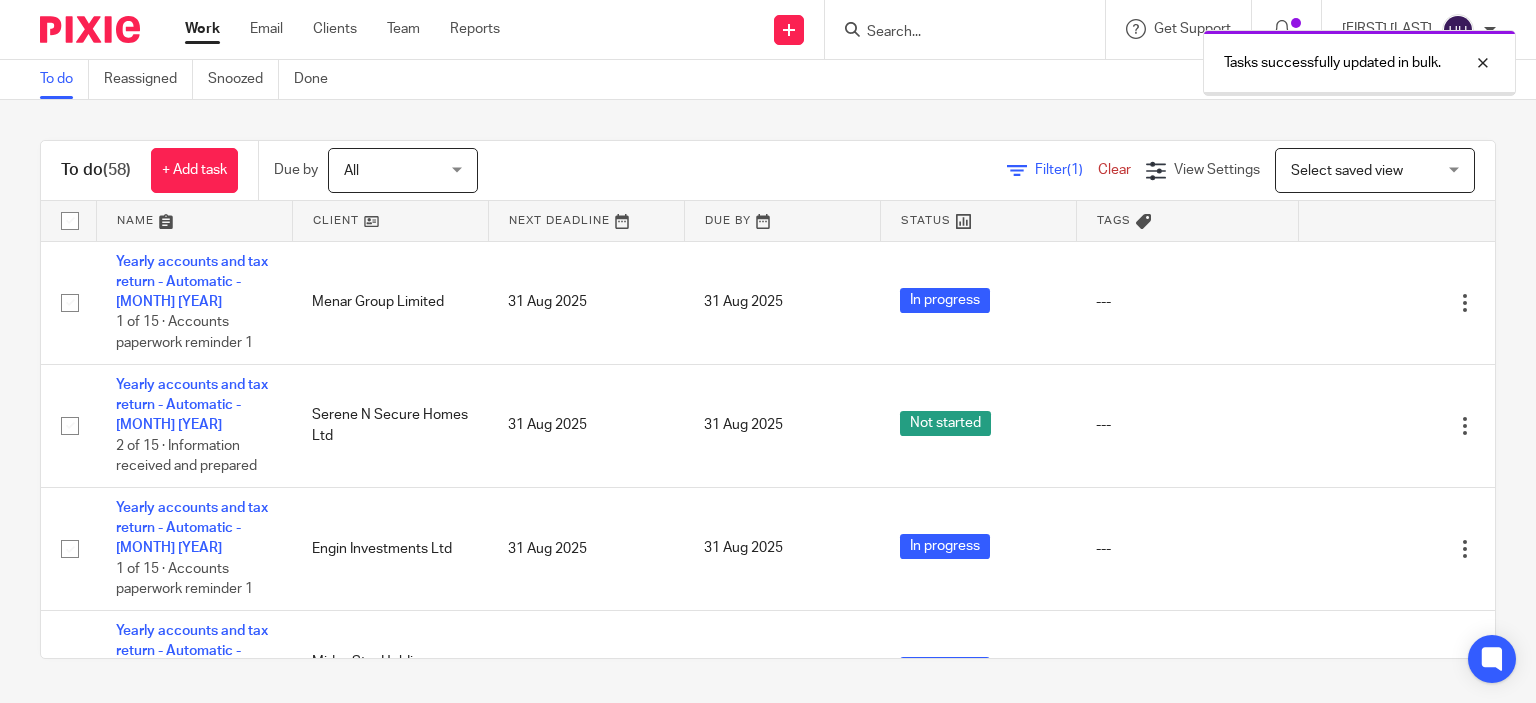 scroll, scrollTop: 0, scrollLeft: 0, axis: both 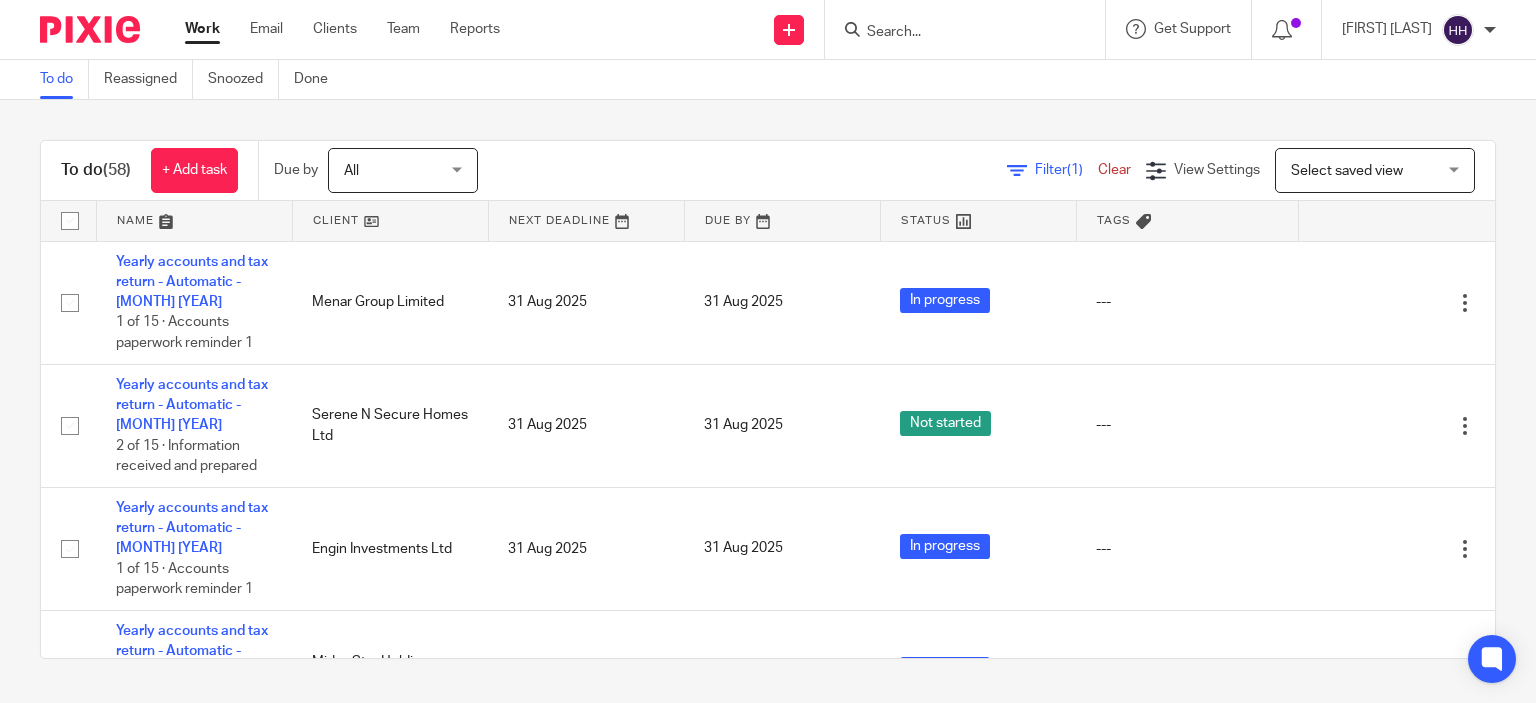 click at bounding box center (971, 29) 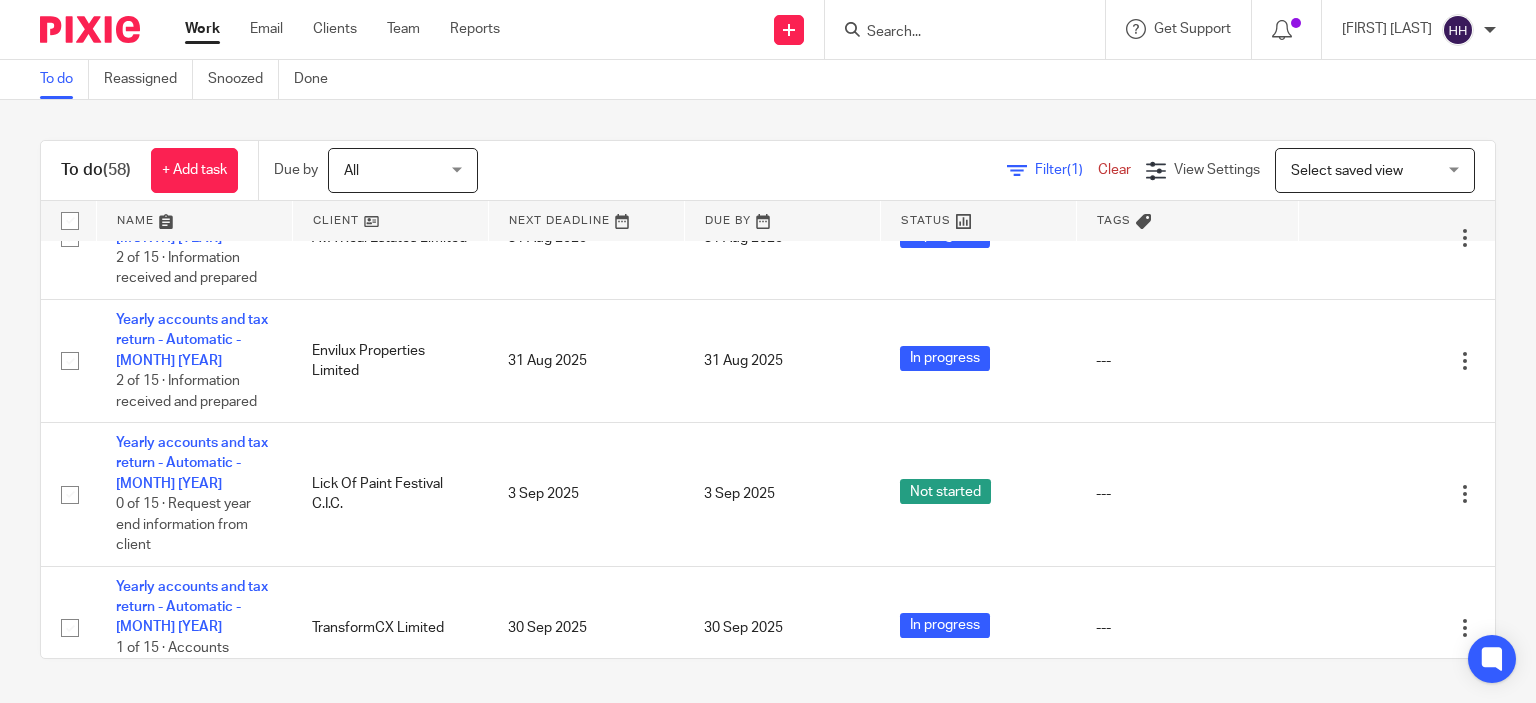 scroll, scrollTop: 683, scrollLeft: 0, axis: vertical 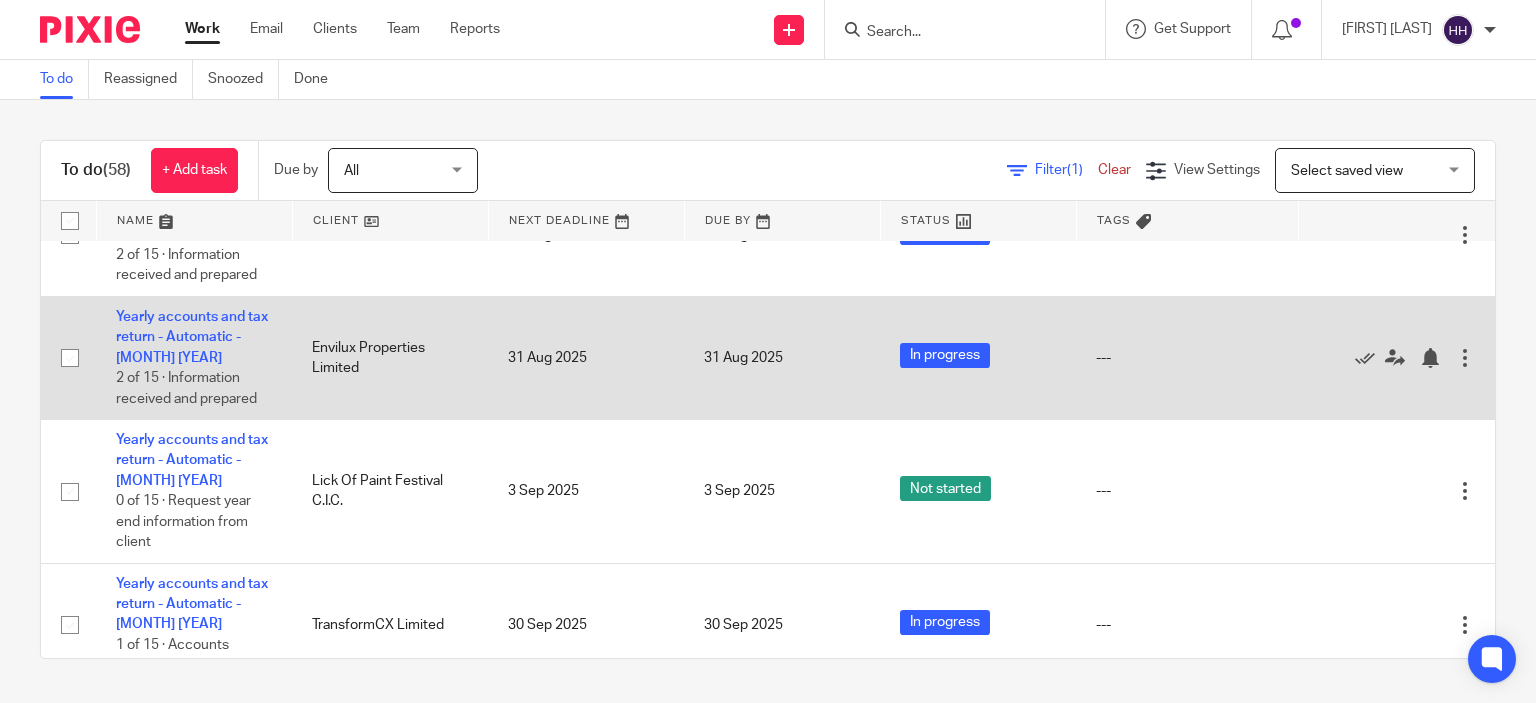 click on "Yearly accounts and tax return - Automatic - November 2023
2
of
15 ·
Information received and prepared" at bounding box center (194, 358) 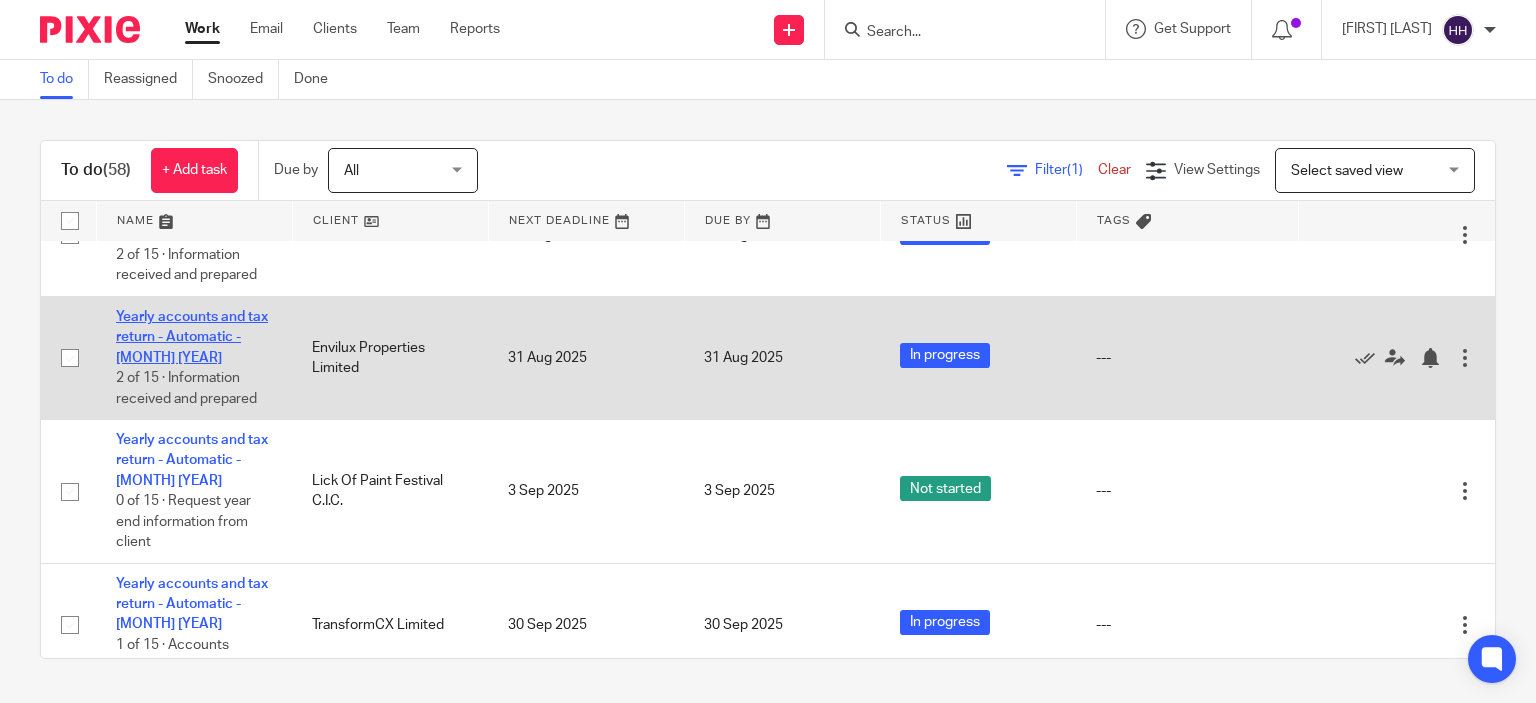 click on "Yearly accounts and tax return - Automatic - November 2023" at bounding box center (192, 337) 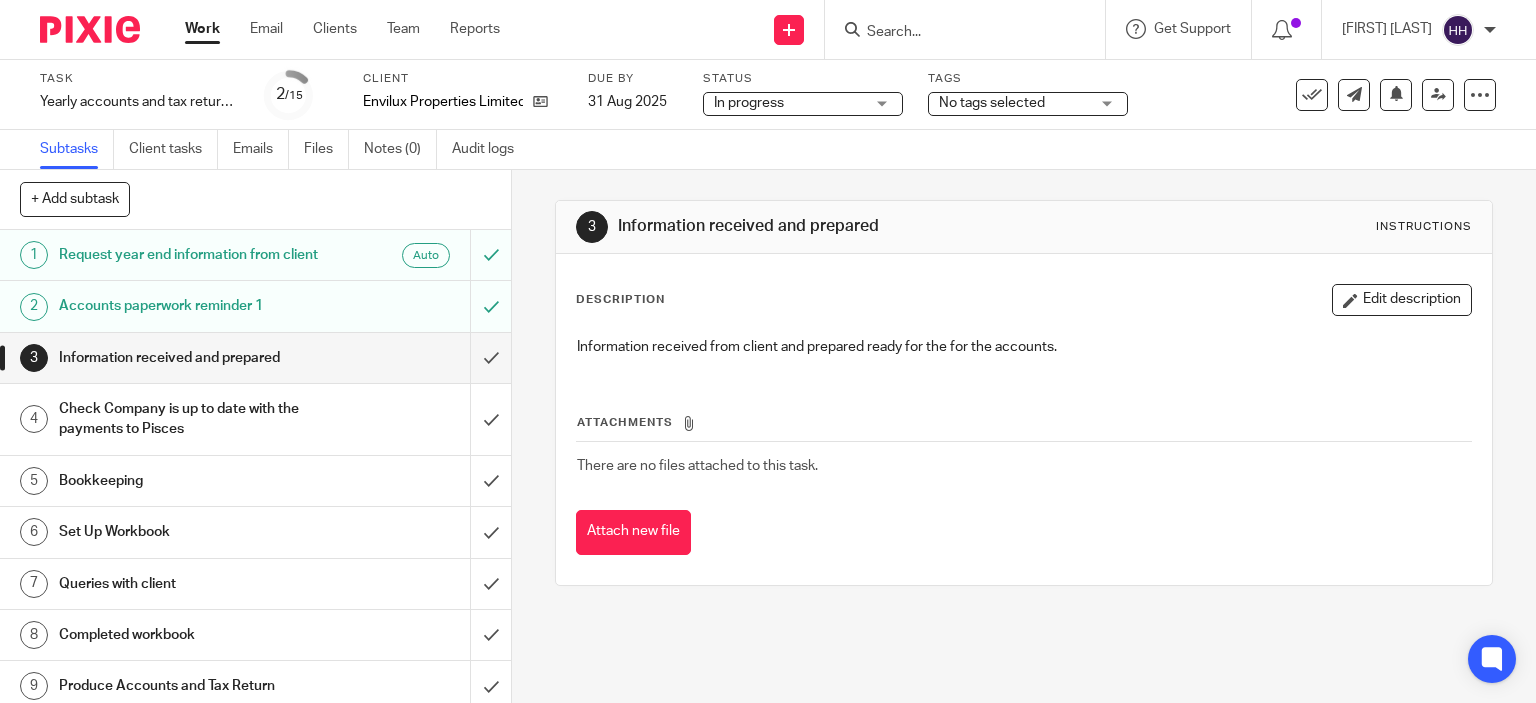 scroll, scrollTop: 0, scrollLeft: 0, axis: both 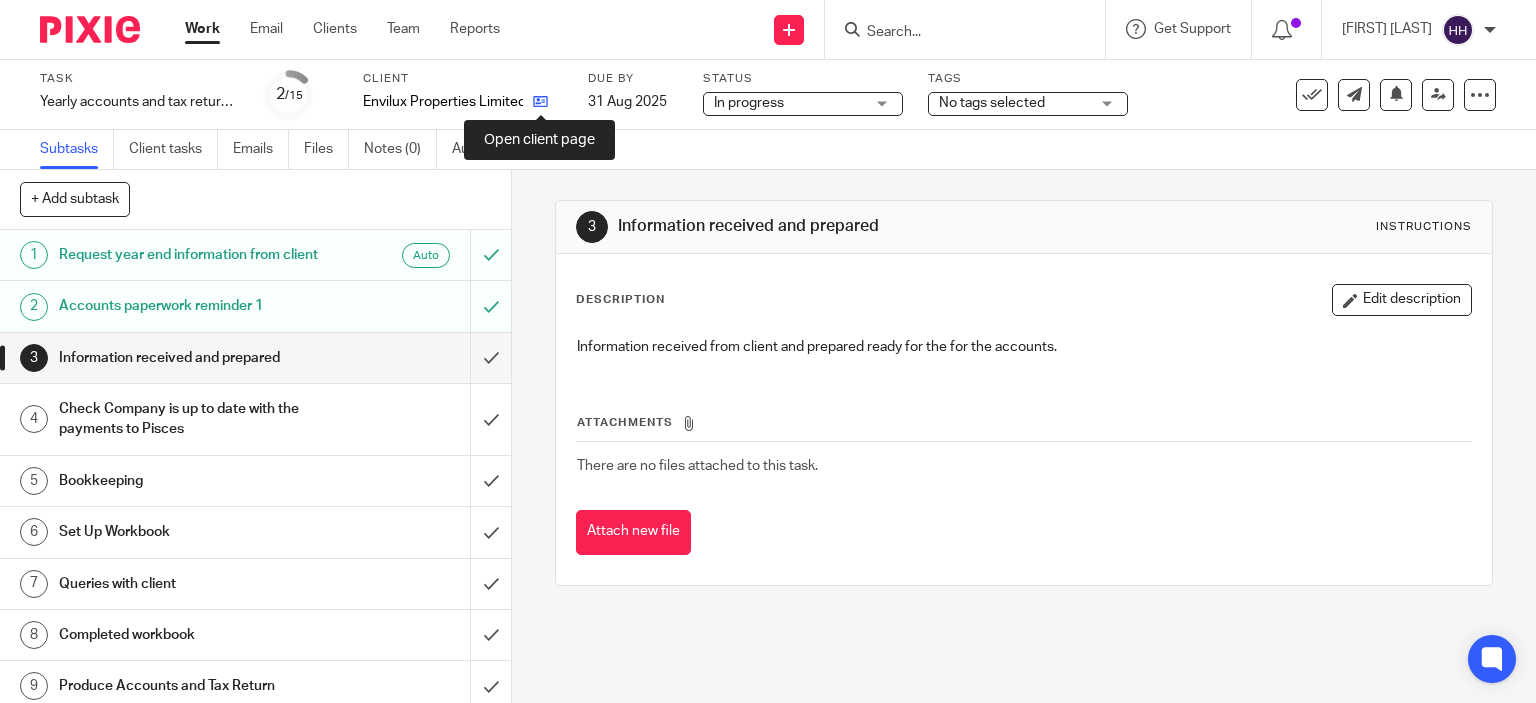 click at bounding box center (540, 101) 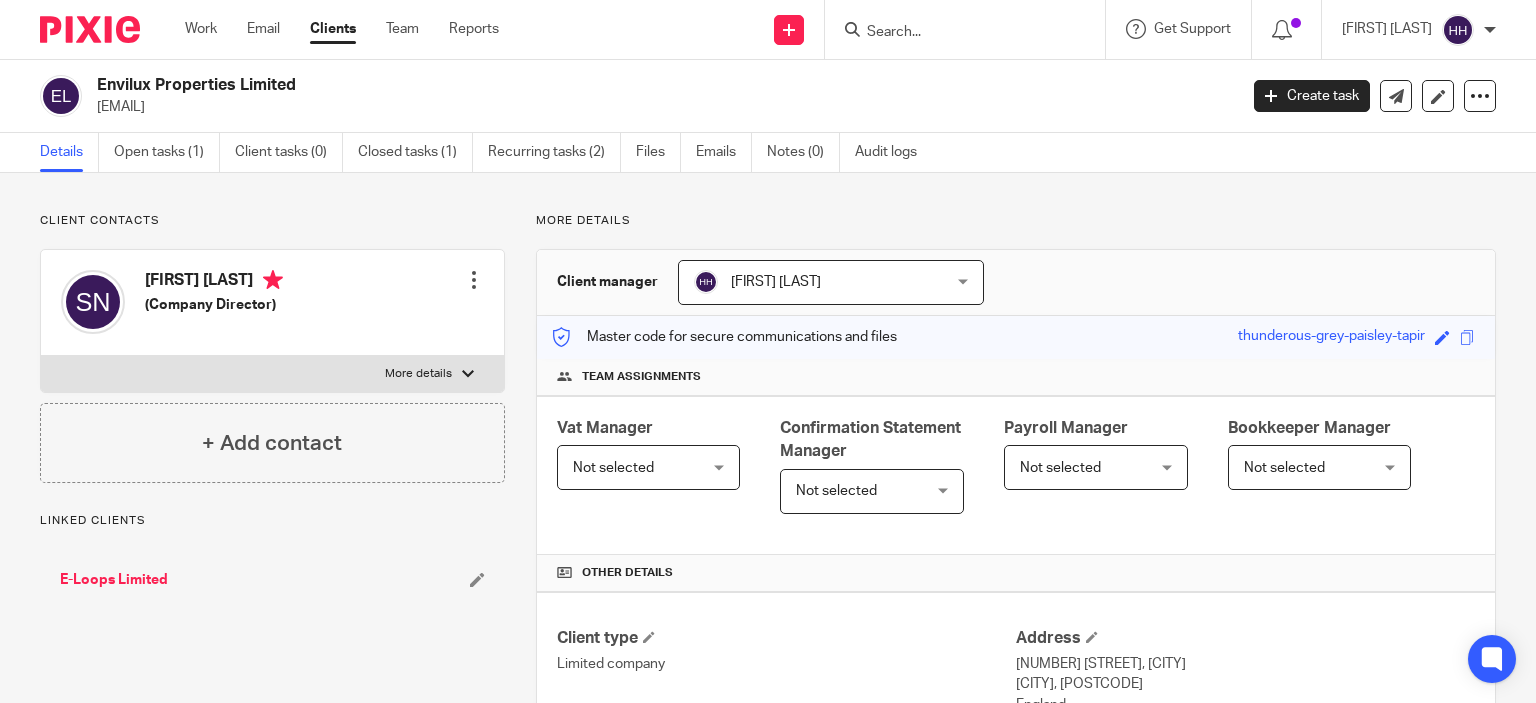 scroll, scrollTop: 0, scrollLeft: 0, axis: both 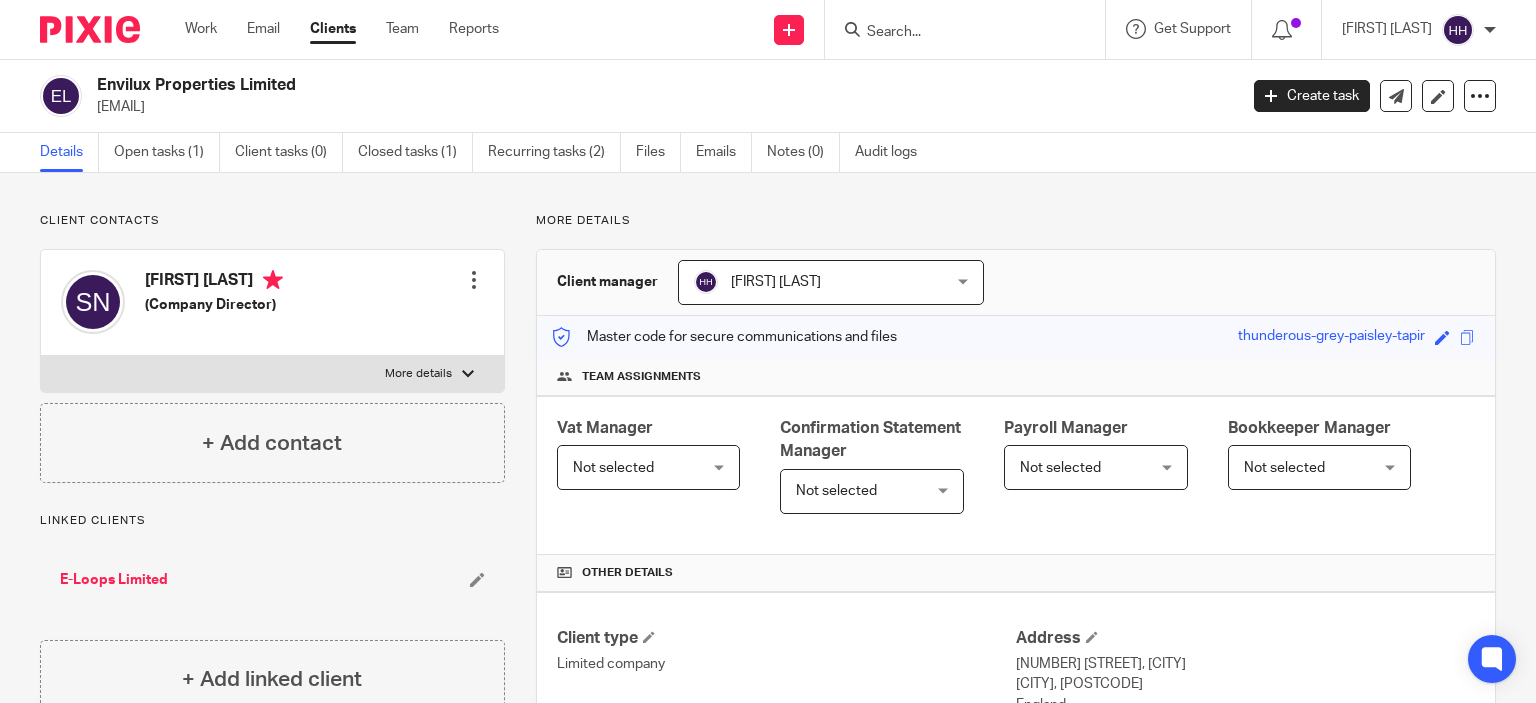 click on "More details" at bounding box center (418, 374) 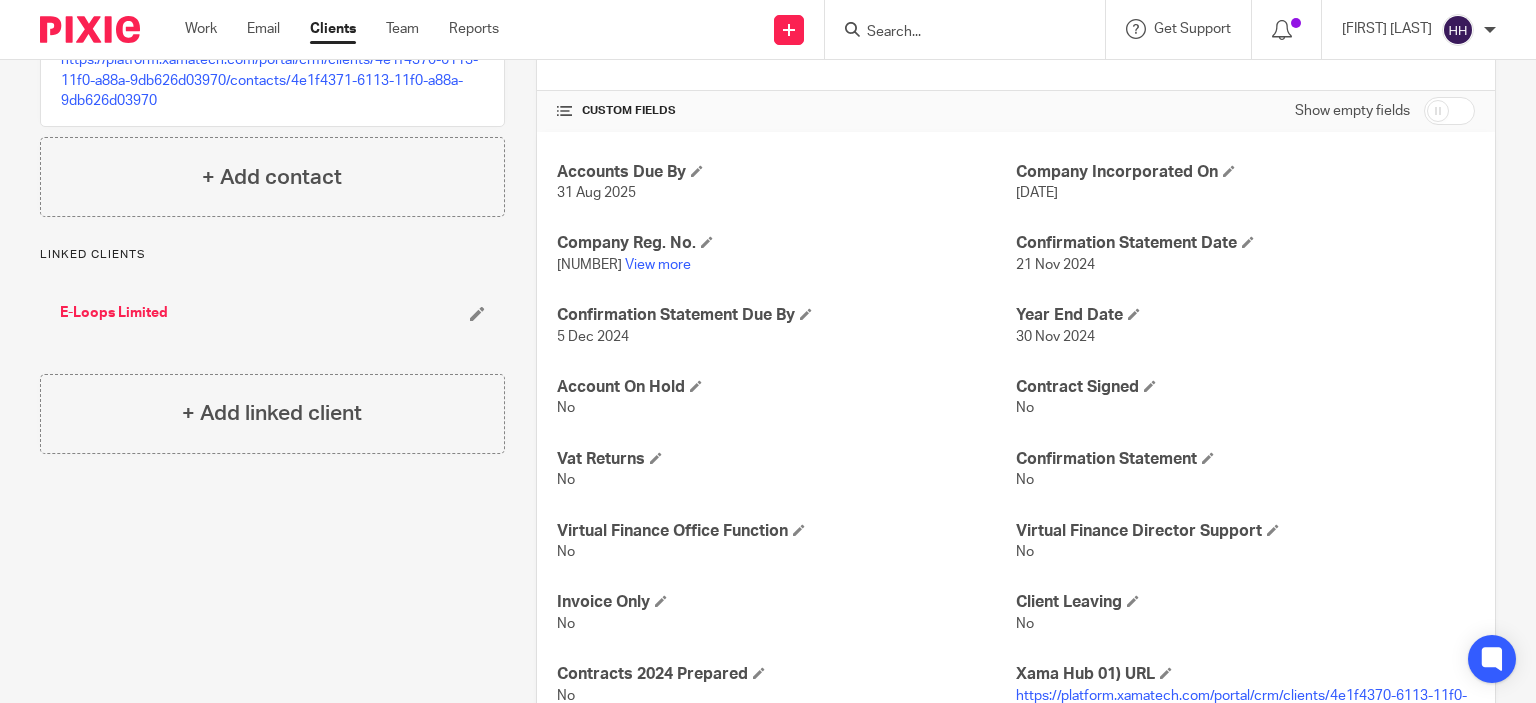 scroll, scrollTop: 660, scrollLeft: 0, axis: vertical 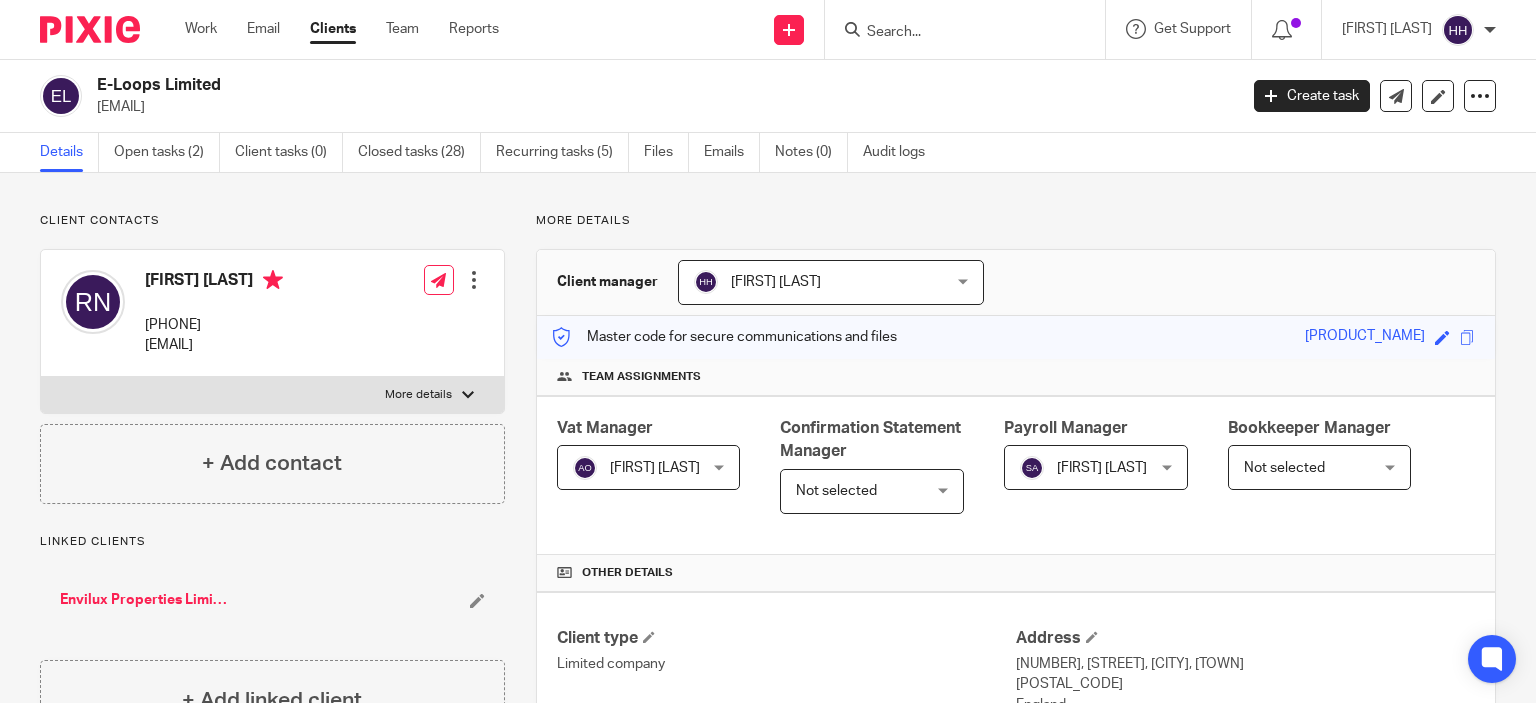 drag, startPoint x: 142, startPoint y: 324, endPoint x: 247, endPoint y: 323, distance: 105.00476 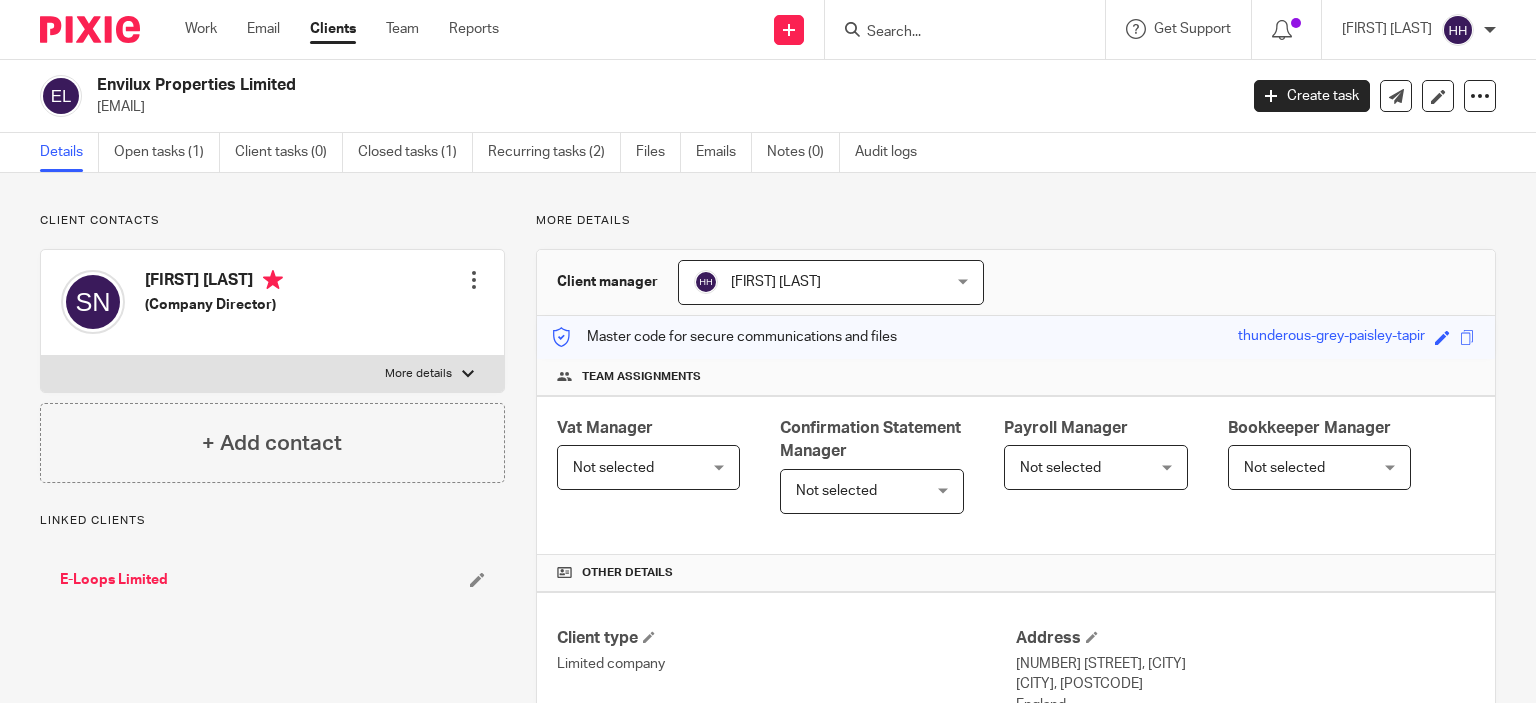 scroll, scrollTop: 0, scrollLeft: 0, axis: both 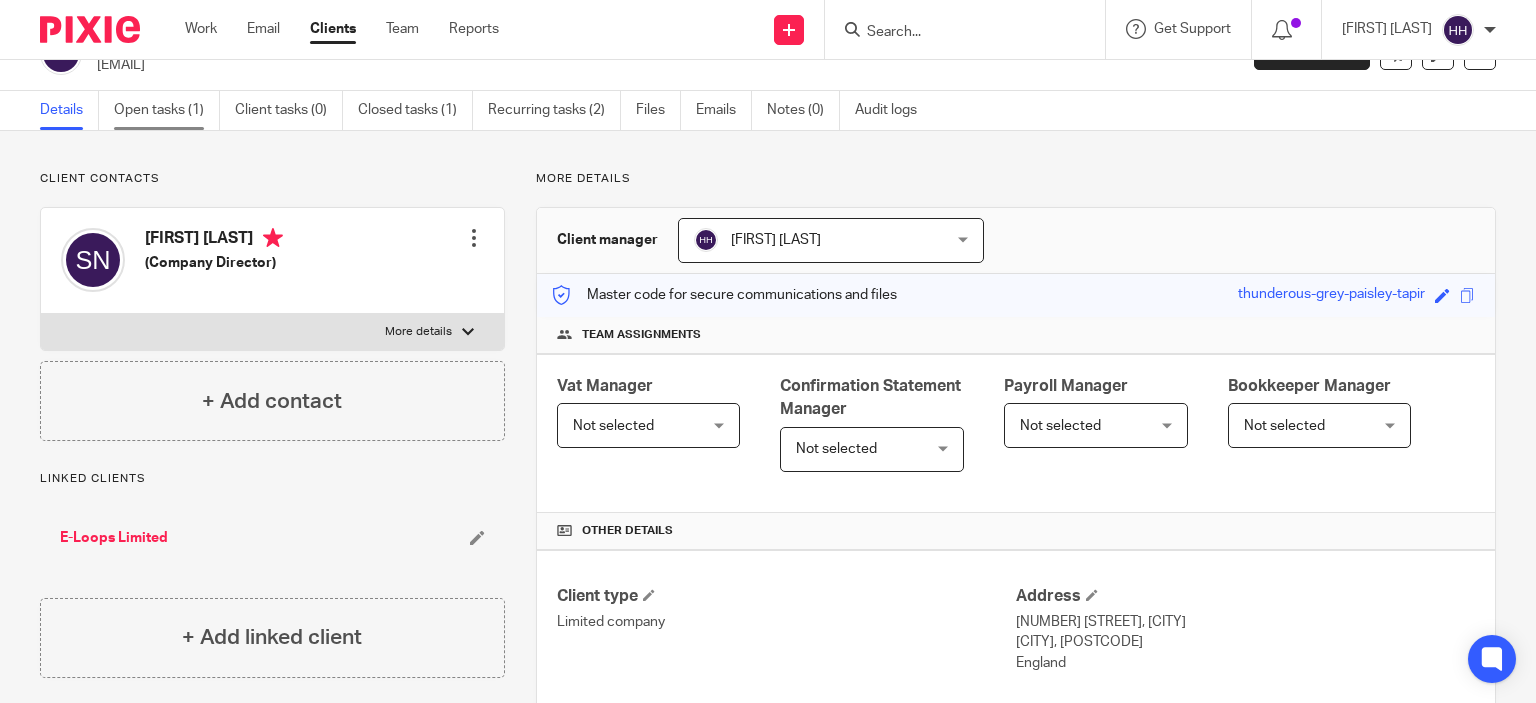 click on "Open tasks (1)" at bounding box center (167, 110) 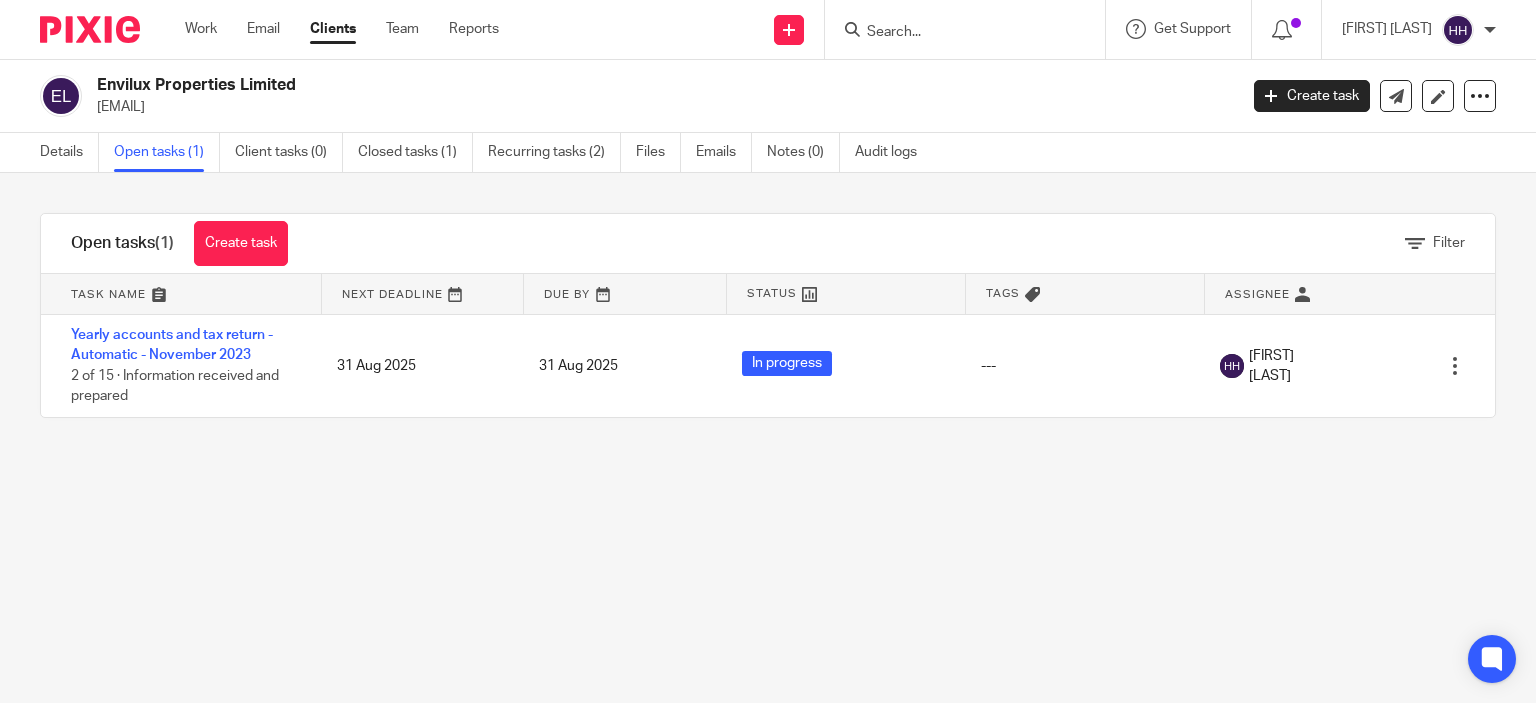 scroll, scrollTop: 0, scrollLeft: 0, axis: both 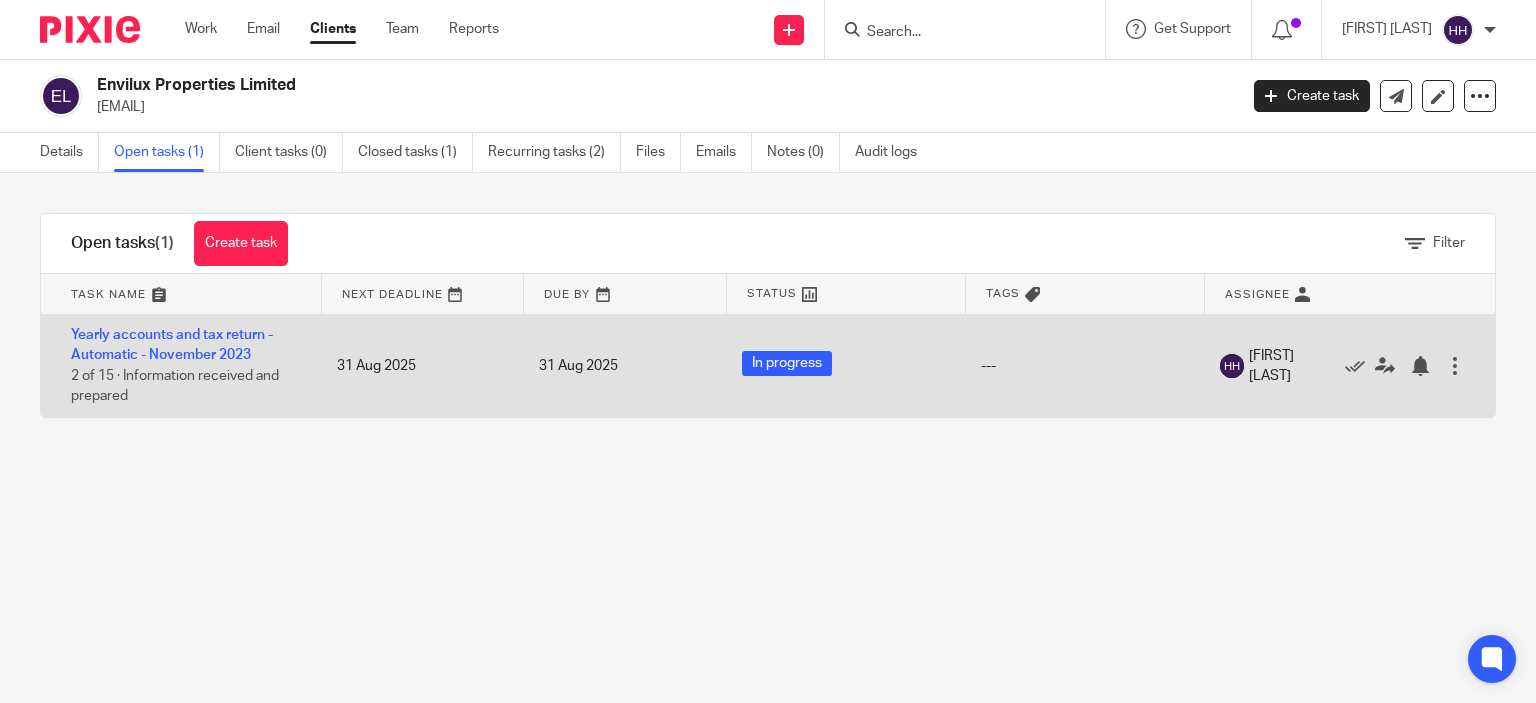 click on "Yearly accounts and tax return - Automatic - [MONTH] [YEAR]
2
of
15 ·
Information received and prepared" at bounding box center [179, 366] 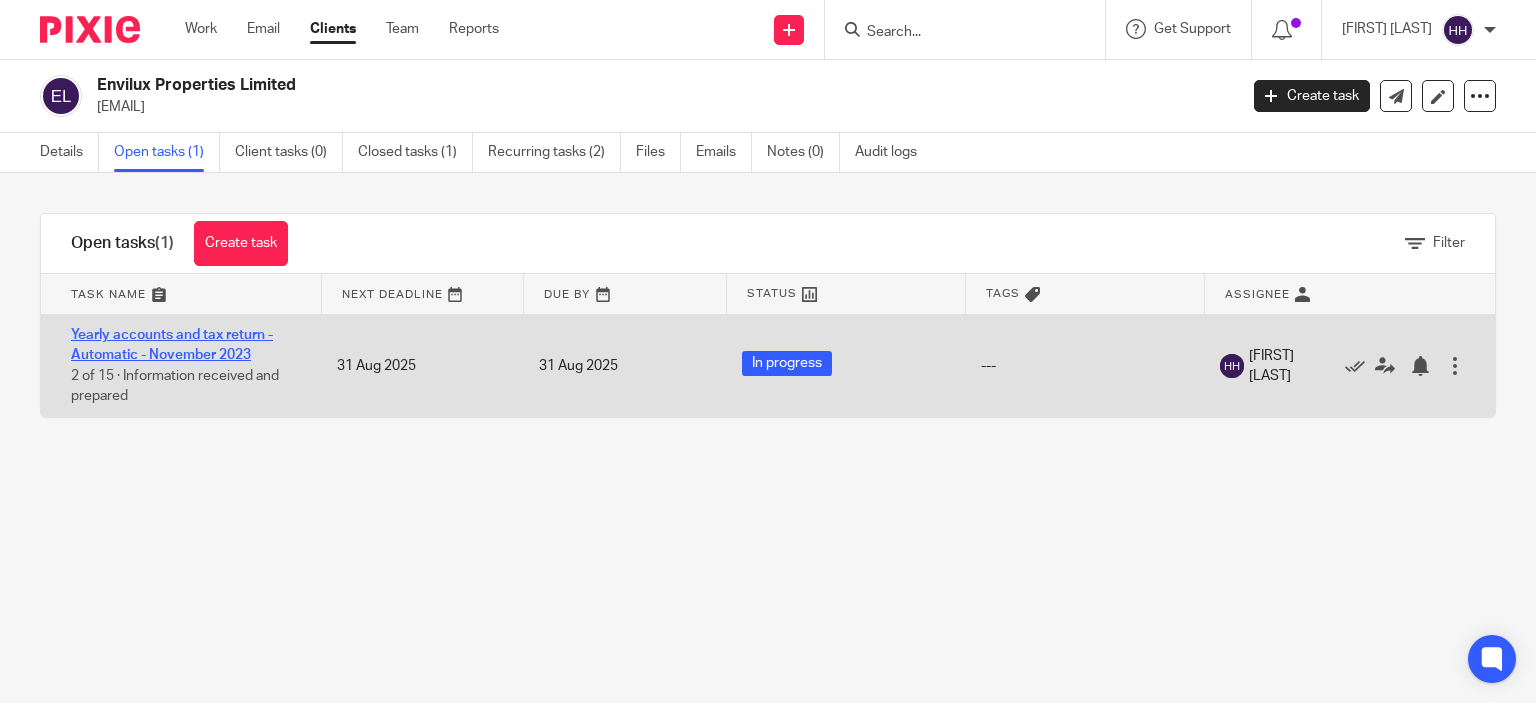 click on "Yearly accounts and tax return - Automatic - [MONTH] [YEAR]" at bounding box center (172, 345) 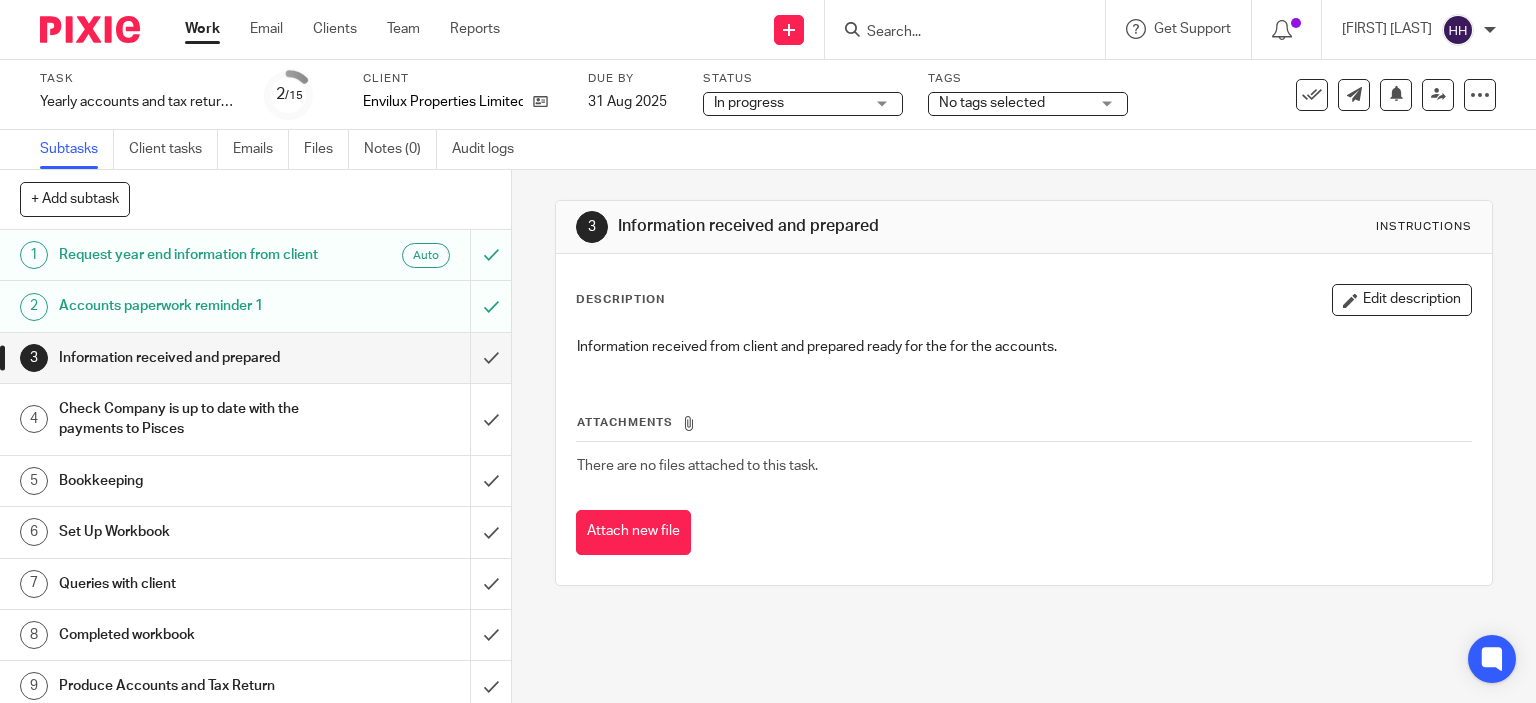 scroll, scrollTop: 0, scrollLeft: 0, axis: both 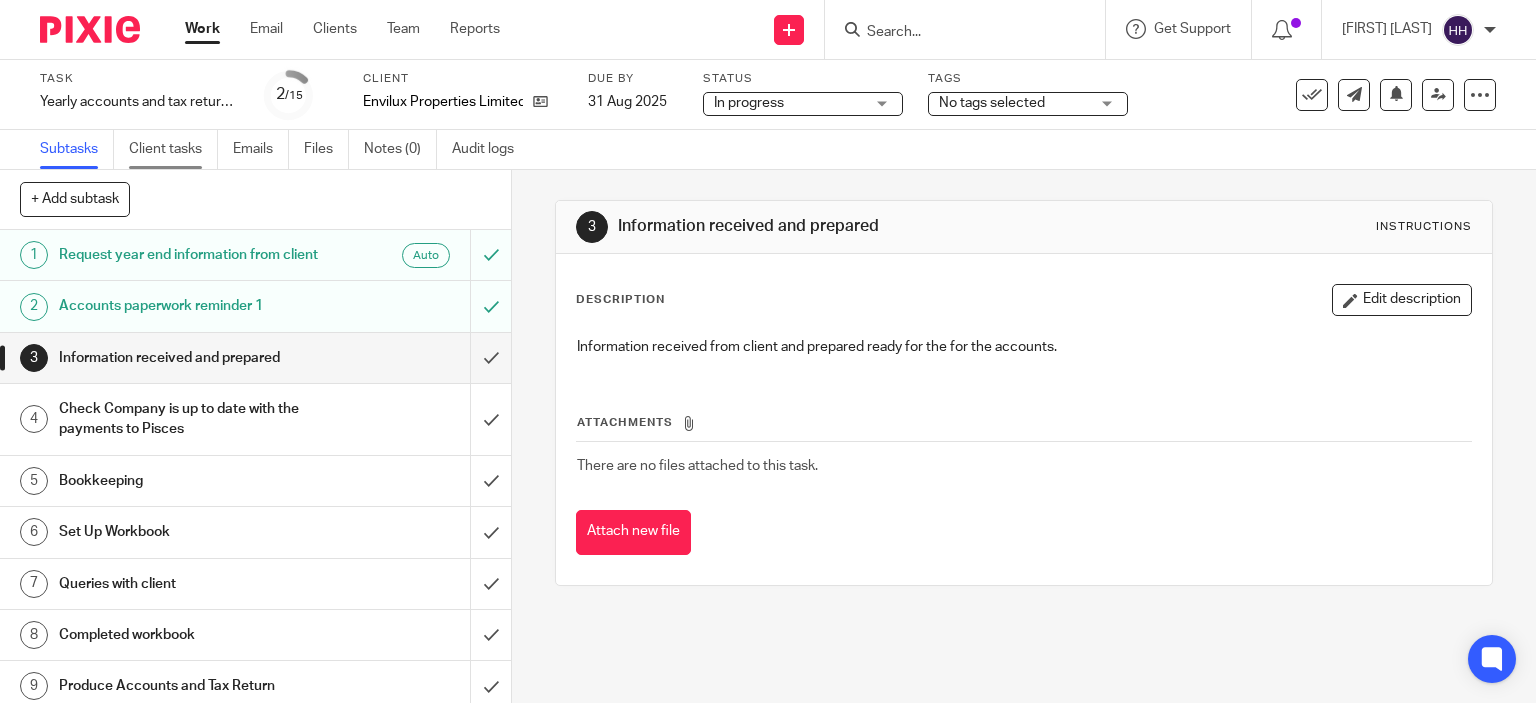 click on "Client tasks" at bounding box center (173, 149) 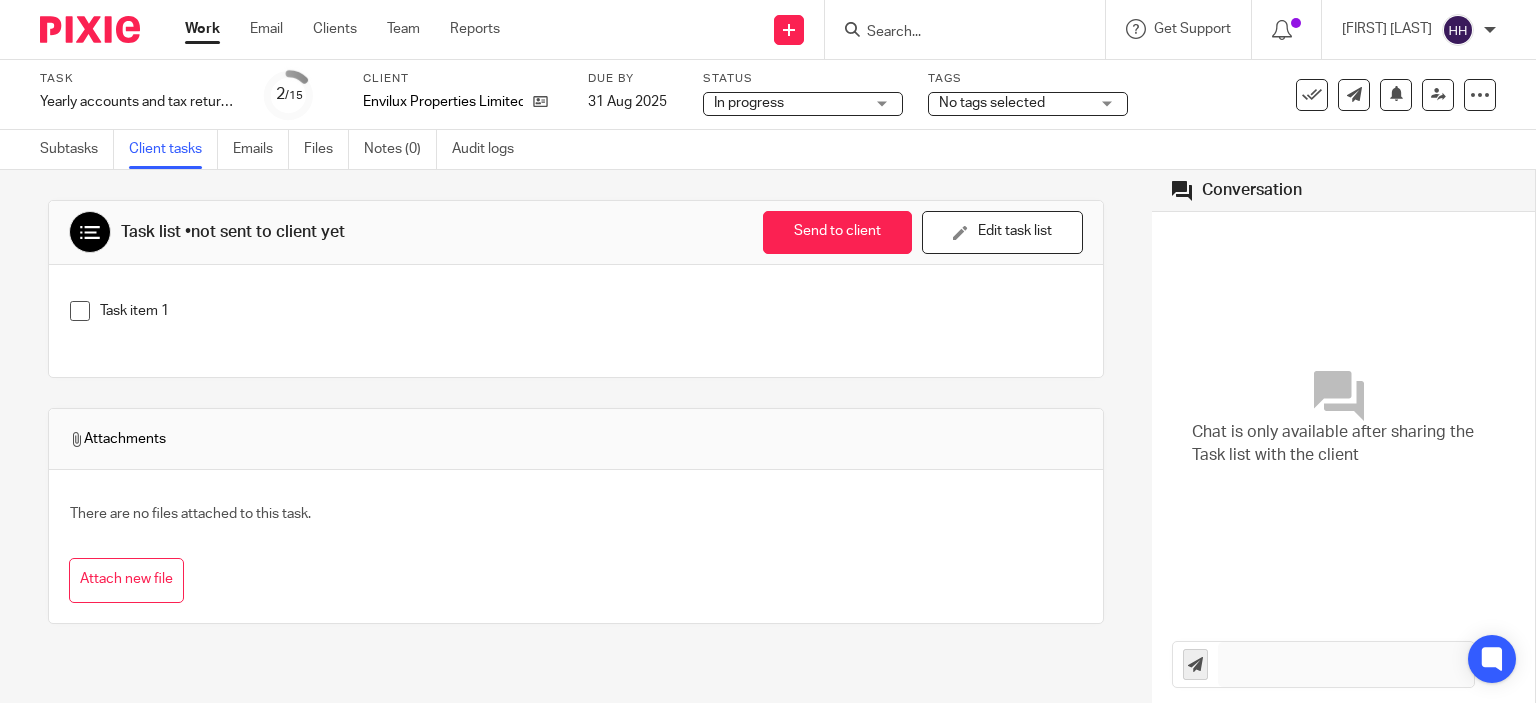 scroll, scrollTop: 0, scrollLeft: 0, axis: both 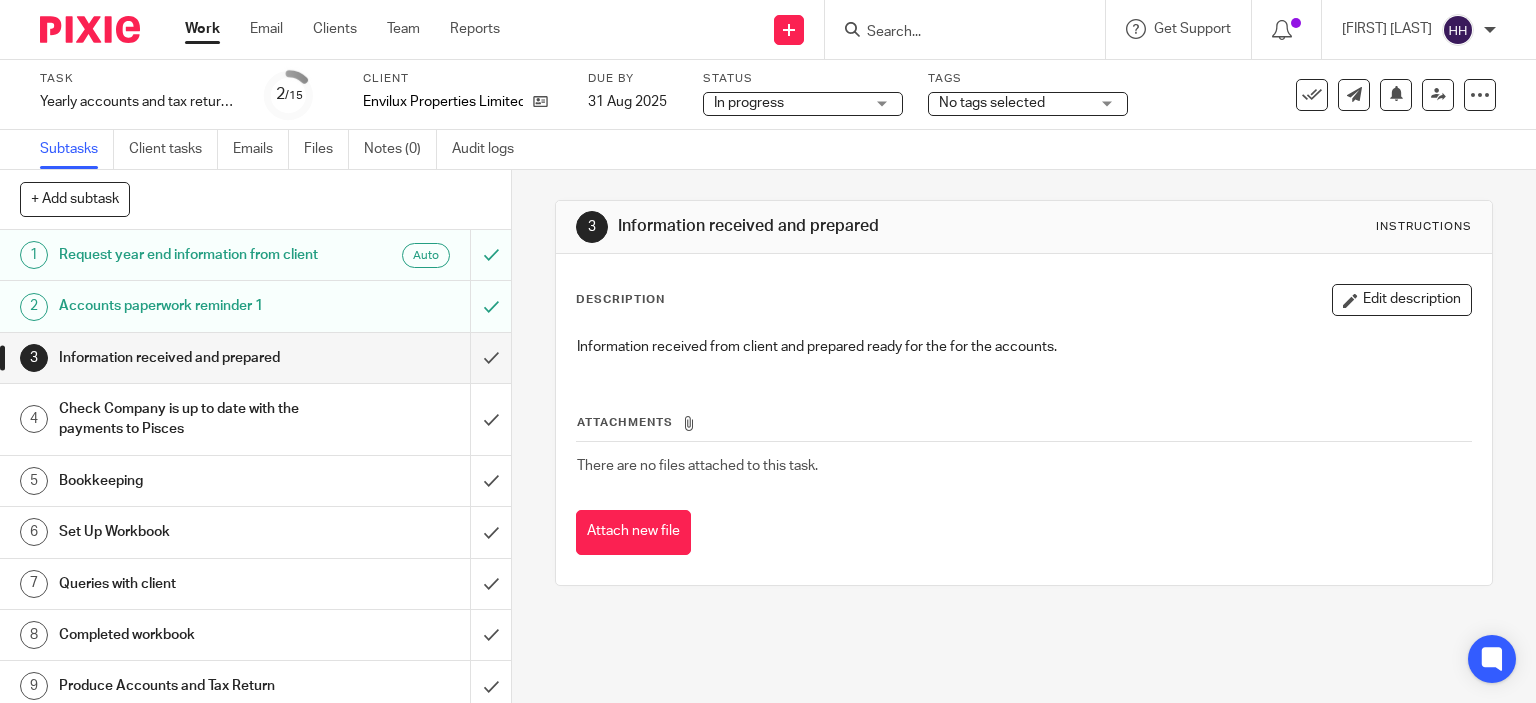 click on "Accounts paperwork reminder 1" at bounding box center (189, 306) 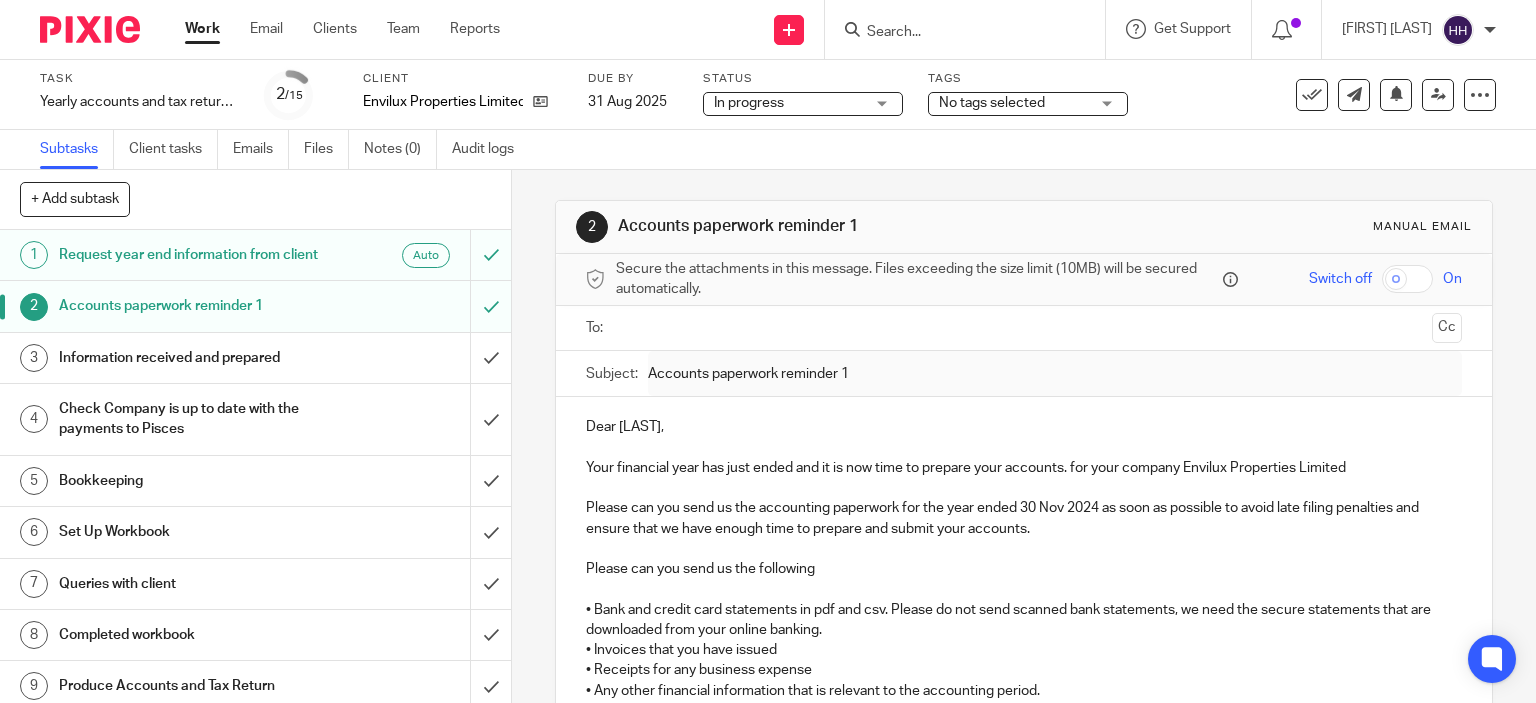 scroll, scrollTop: 0, scrollLeft: 0, axis: both 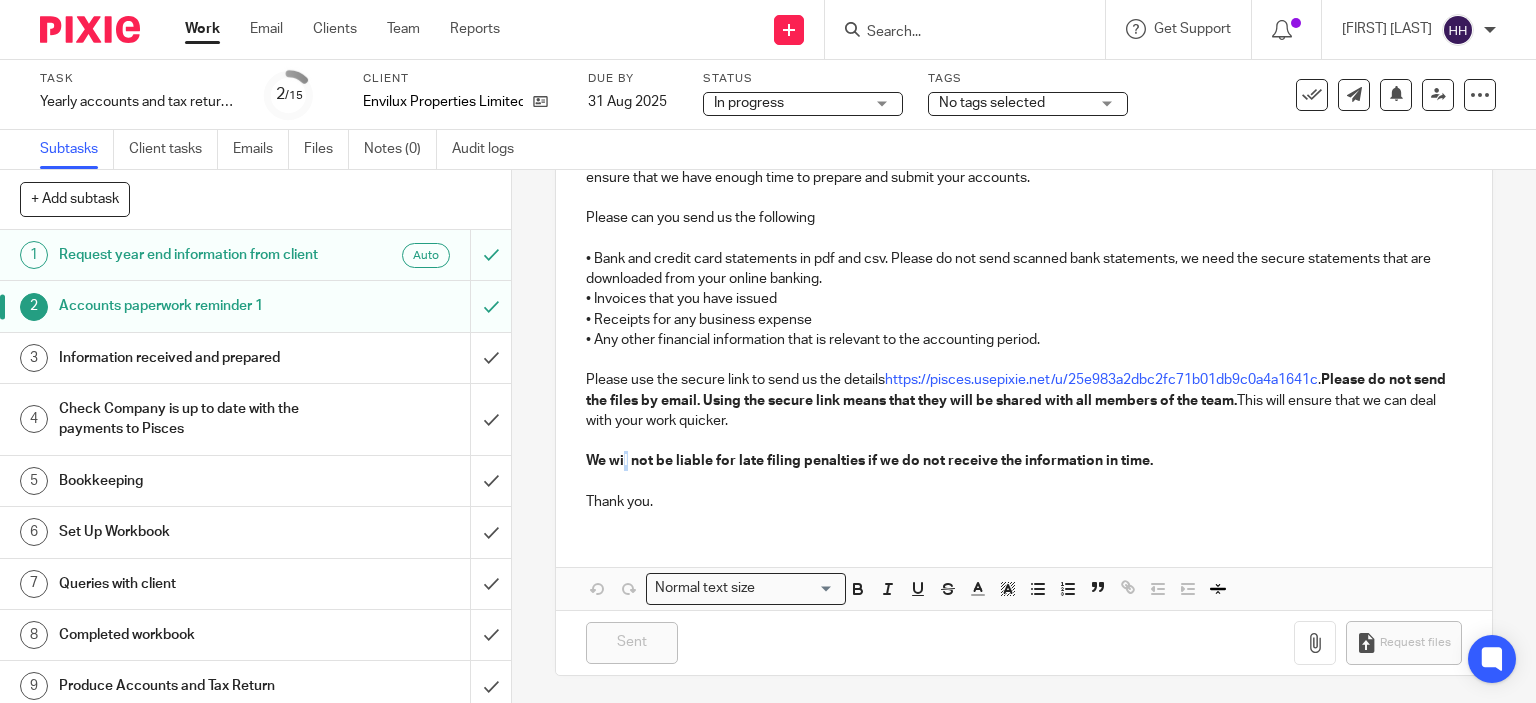click on "We wil not be liable for late filing penalties if we do not receive the information in time." at bounding box center [869, 461] 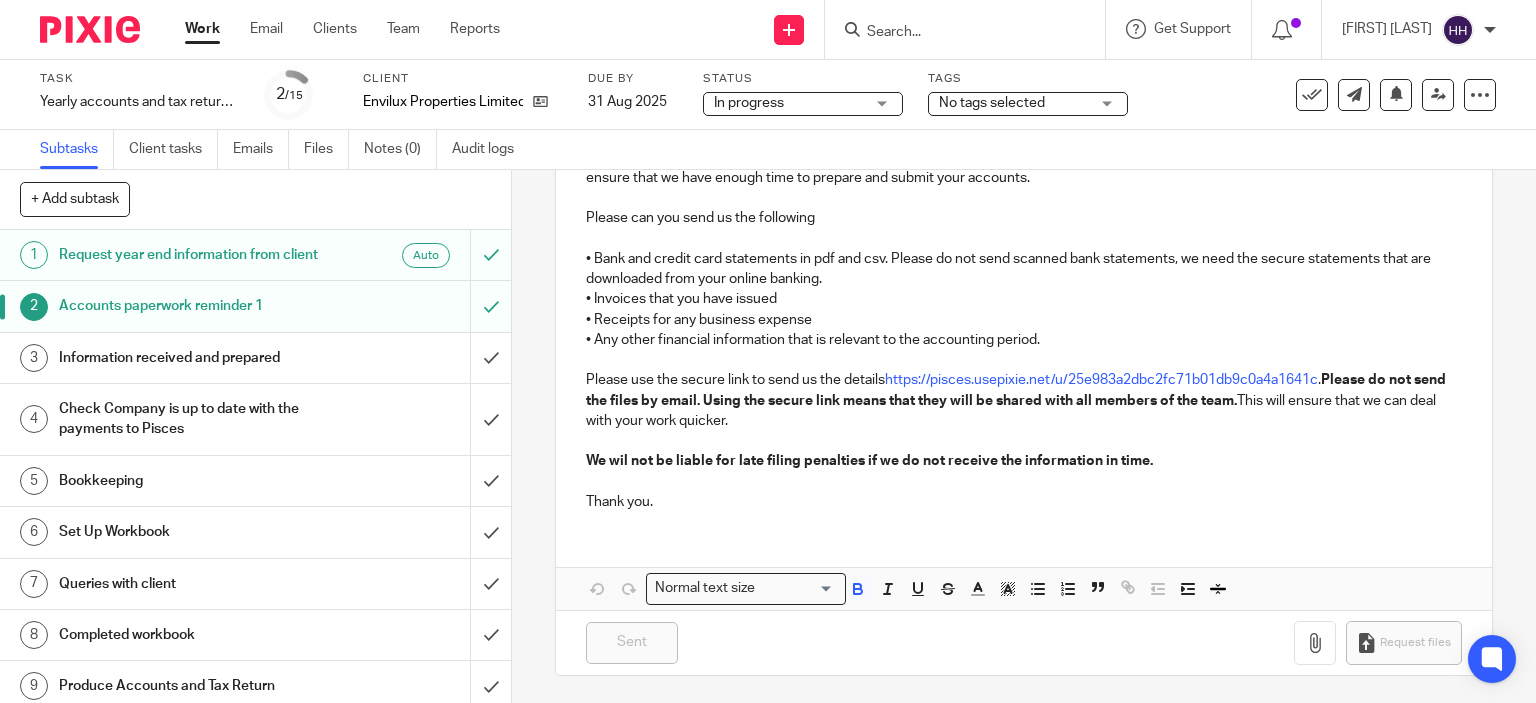 type 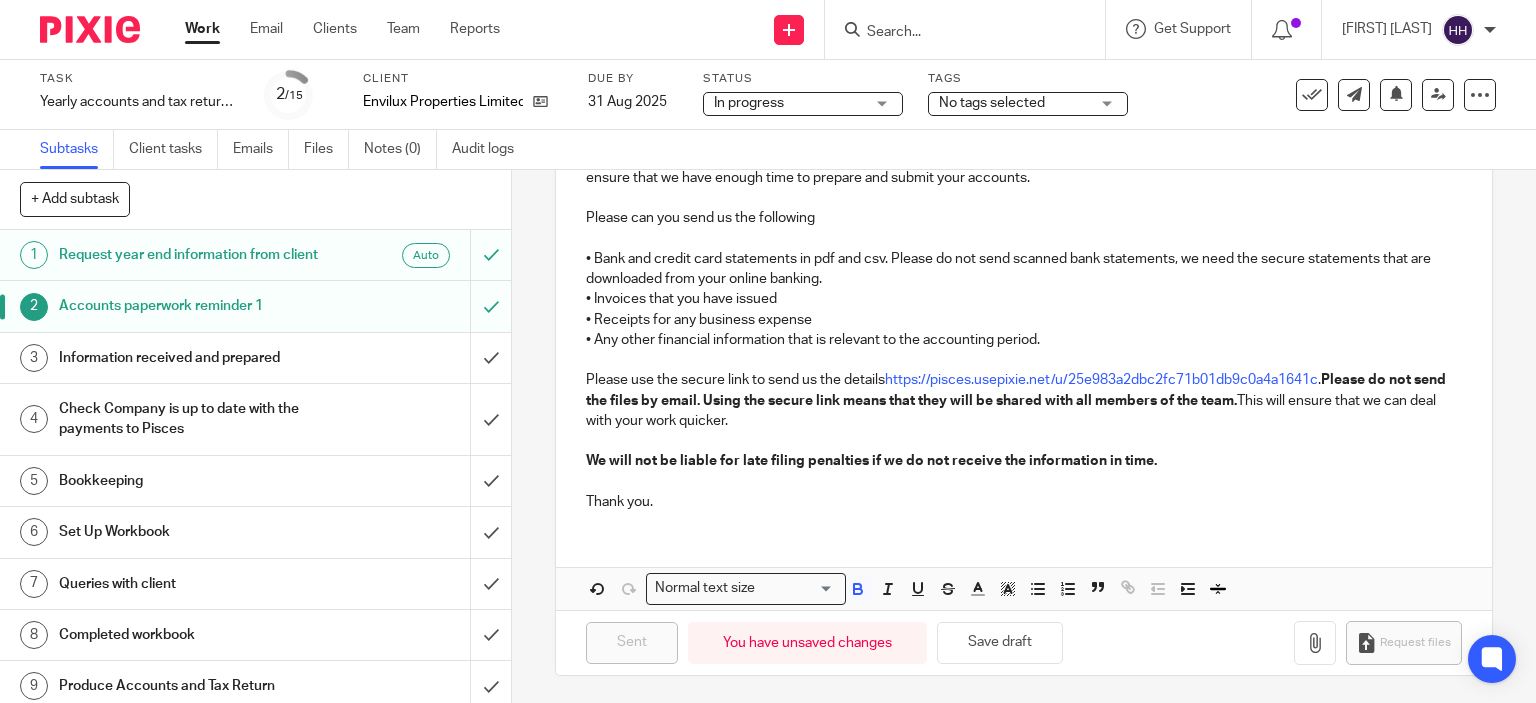 click on "We will not be liable for late filing penalties if we do not receive the information in time." at bounding box center [871, 461] 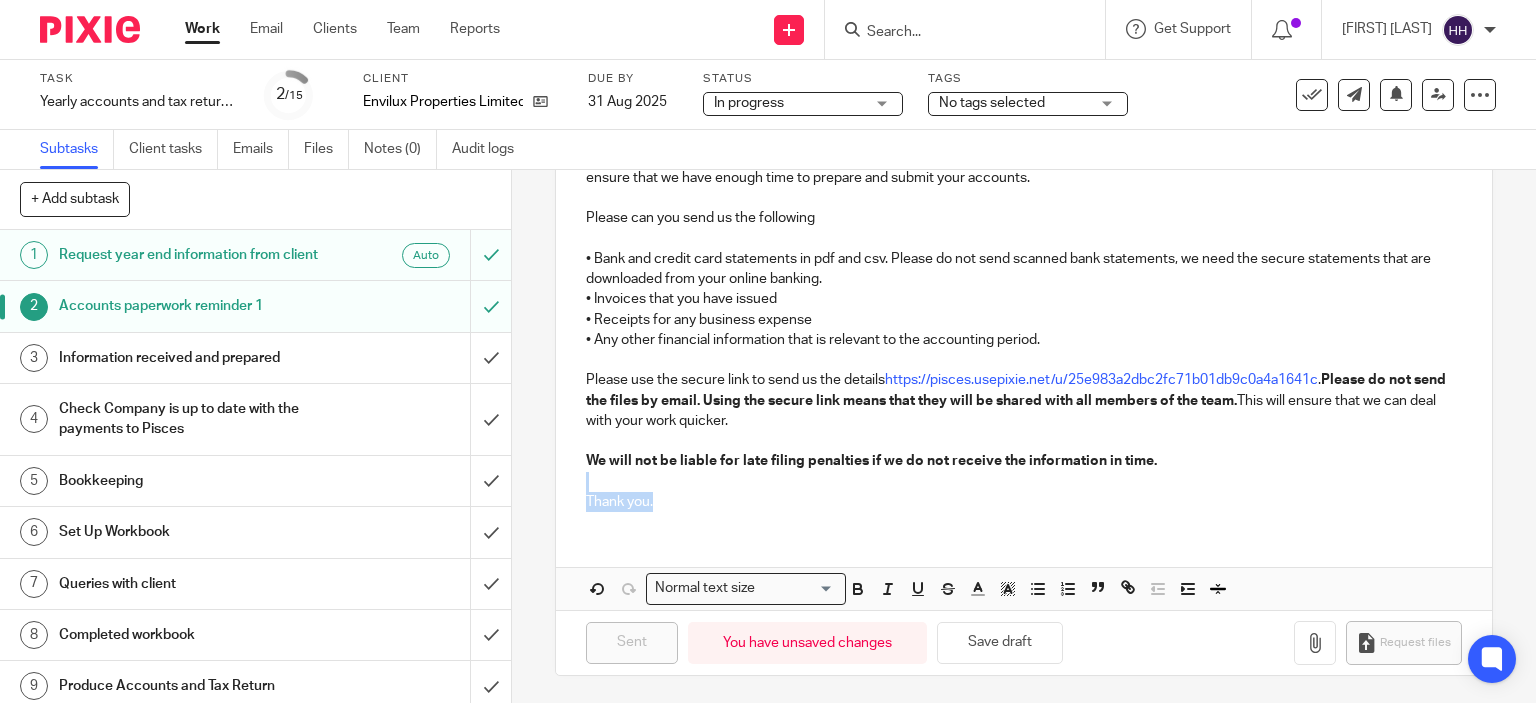 click on "Dear Sitaram, Your financial year has just ended and it is now time to prepare your accounts. for your company Envilux Properties Limited Please can you send us the accounting paperwork for the year ended 30 Nov 2024 as soon as possible to avoid late filing penalties and ensure that we have enough time to prepare and submit your accounts. Please can you send us the following • Bank and credit card statements in pdf and csv. Please do not send scanned bank statements, we need the secure statements that are downloaded from your online banking. • Invoices that you have issued • Receipts for any business expense • Any other financial information that is relevant to the accounting period. Please use the secure link to send us the details  https://pisces.usepixie.net/u/25e983a2dbc2fc71b01db9c0a4a1641c  .  Please do not send the files by email. Using the secure link means that they will be shared with all members of the team.  This will ensure that we can deal with your work quicker. Thank you." at bounding box center [1024, 286] 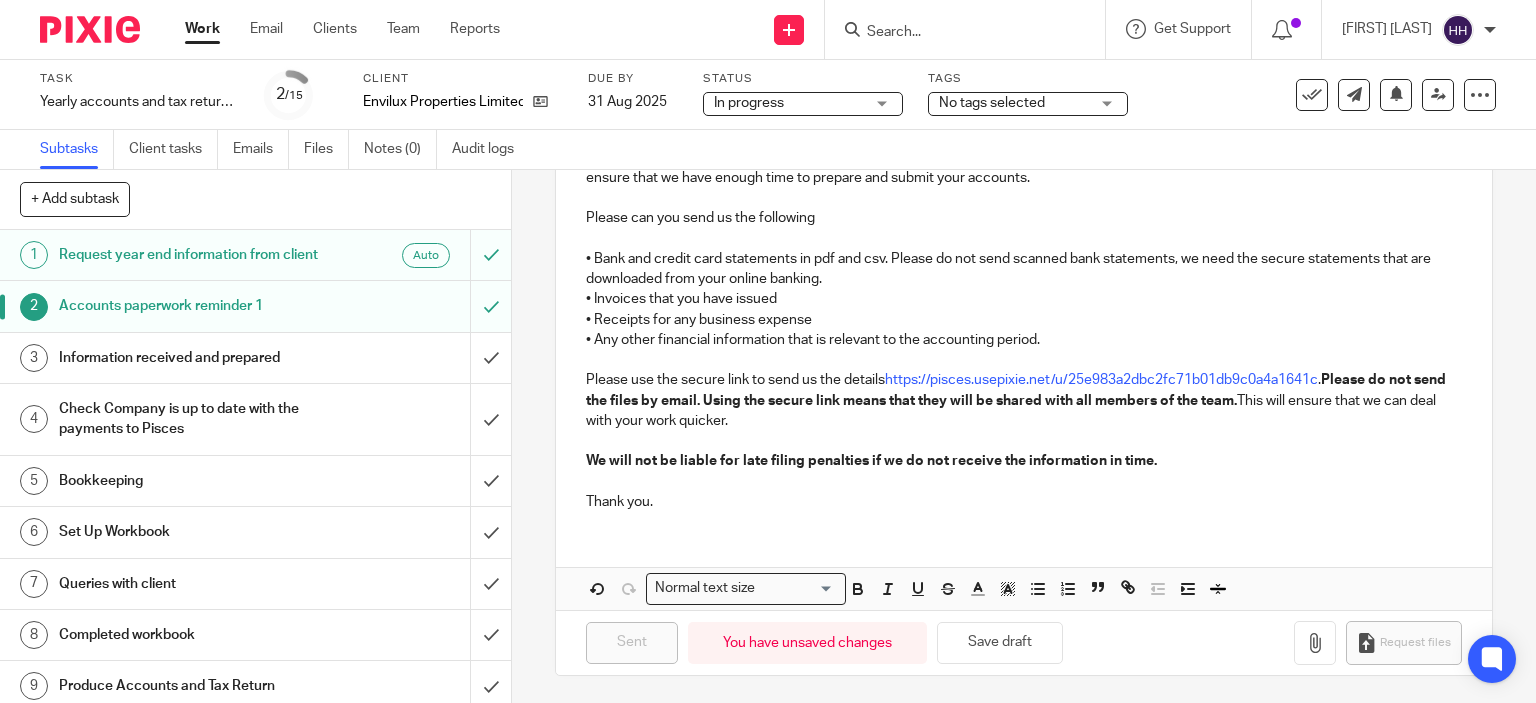 click on "Dear Sitaram, Your financial year has just ended and it is now time to prepare your accounts. for your company Envilux Properties Limited Please can you send us the accounting paperwork for the year ended 30 Nov 2024 as soon as possible to avoid late filing penalties and ensure that we have enough time to prepare and submit your accounts. Please can you send us the following • Bank and credit card statements in pdf and csv. Please do not send scanned bank statements, we need the secure statements that are downloaded from your online banking. • Invoices that you have issued • Receipts for any business expense • Any other financial information that is relevant to the accounting period. Please use the secure link to send us the details  https://pisces.usepixie.net/u/25e983a2dbc2fc71b01db9c0a4a1641c  .  Please do not send the files by email. Using the secure link means that they will be shared with all members of the team.  This will ensure that we can deal with your work quicker. Thank you." at bounding box center (1024, 327) 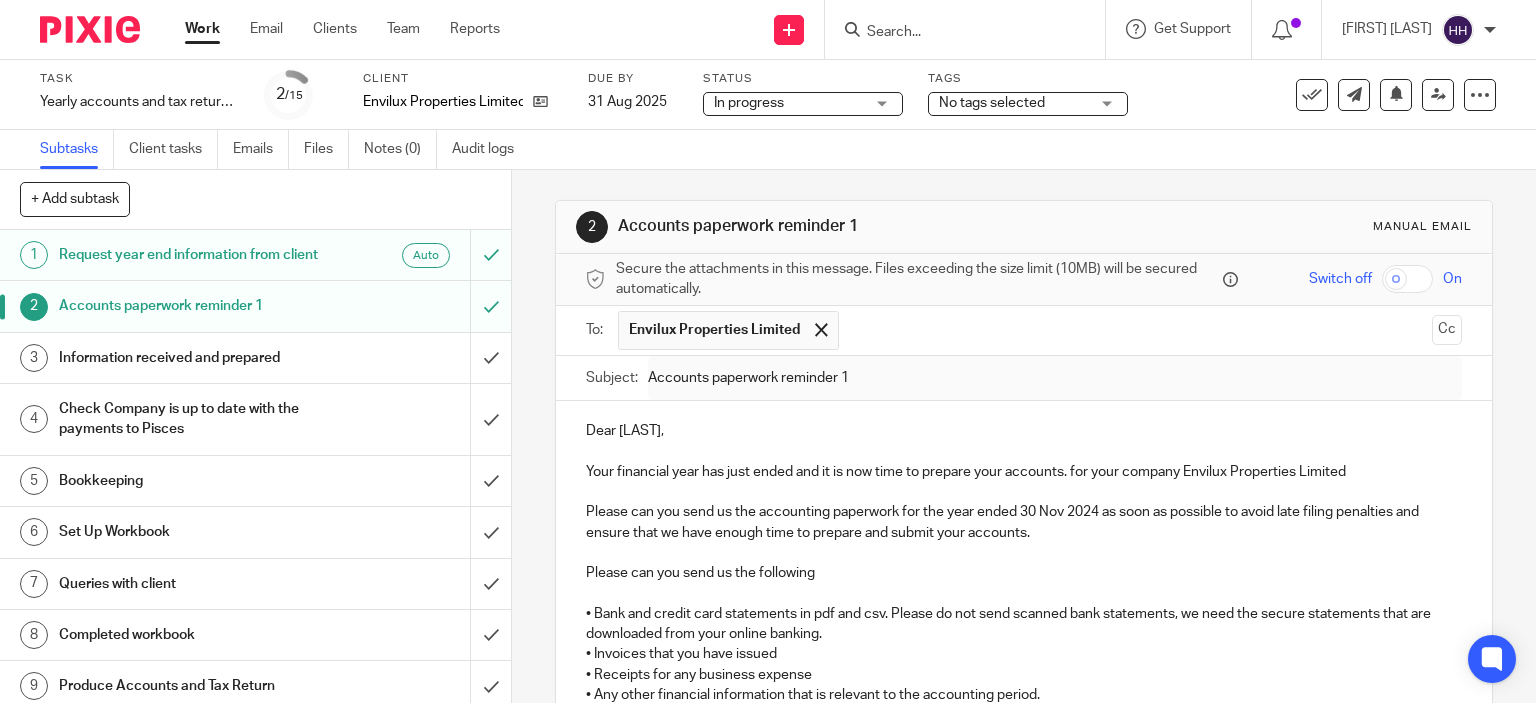 scroll, scrollTop: 355, scrollLeft: 0, axis: vertical 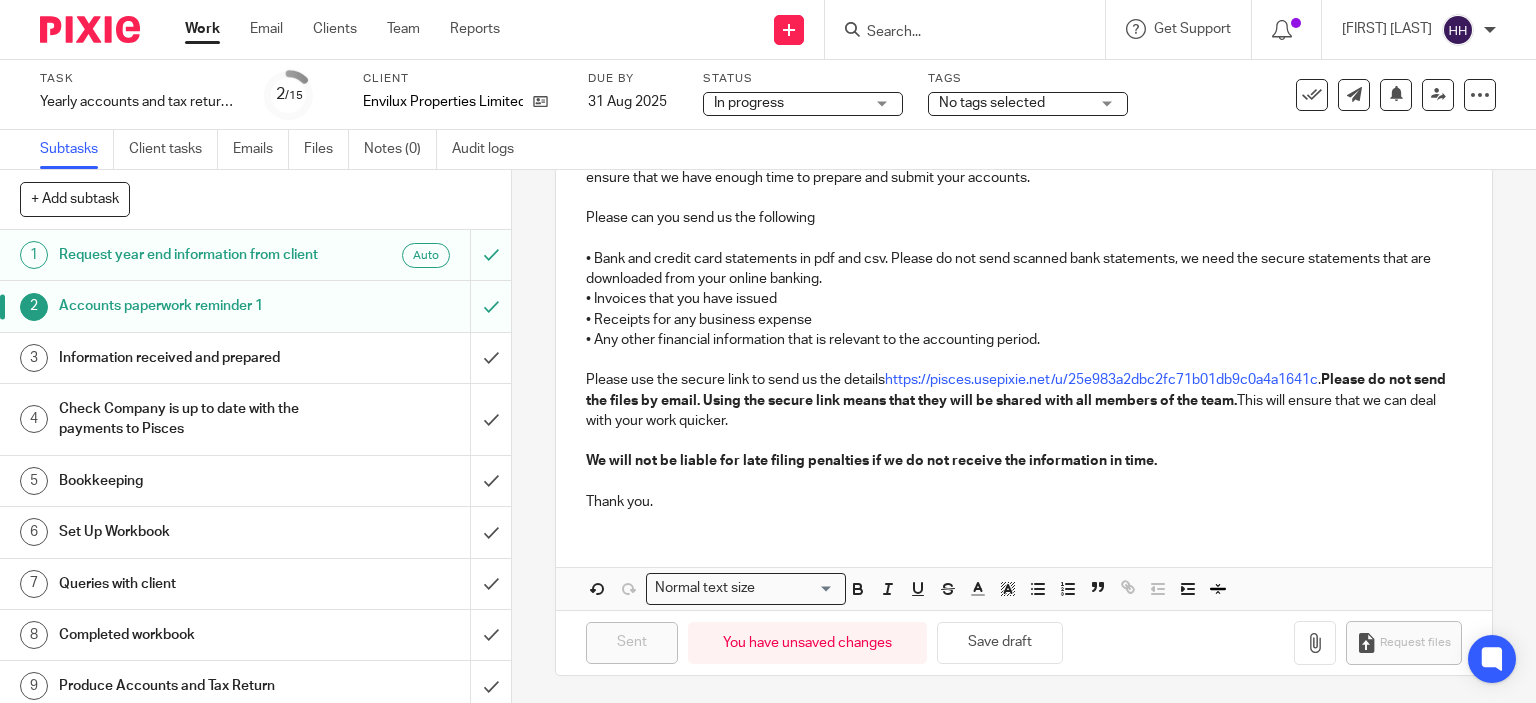click on "Thank you." at bounding box center [1024, 502] 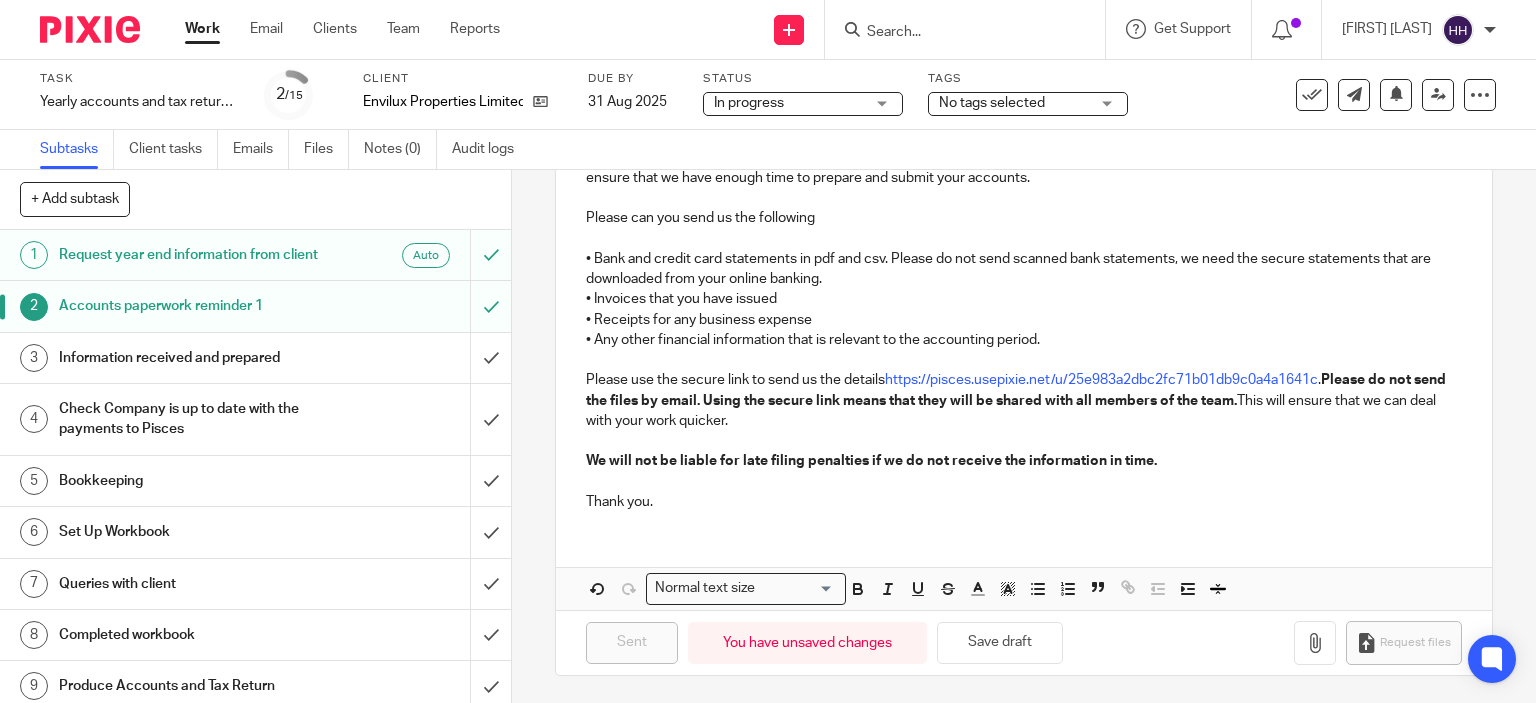 click on "Thank you." at bounding box center (1024, 502) 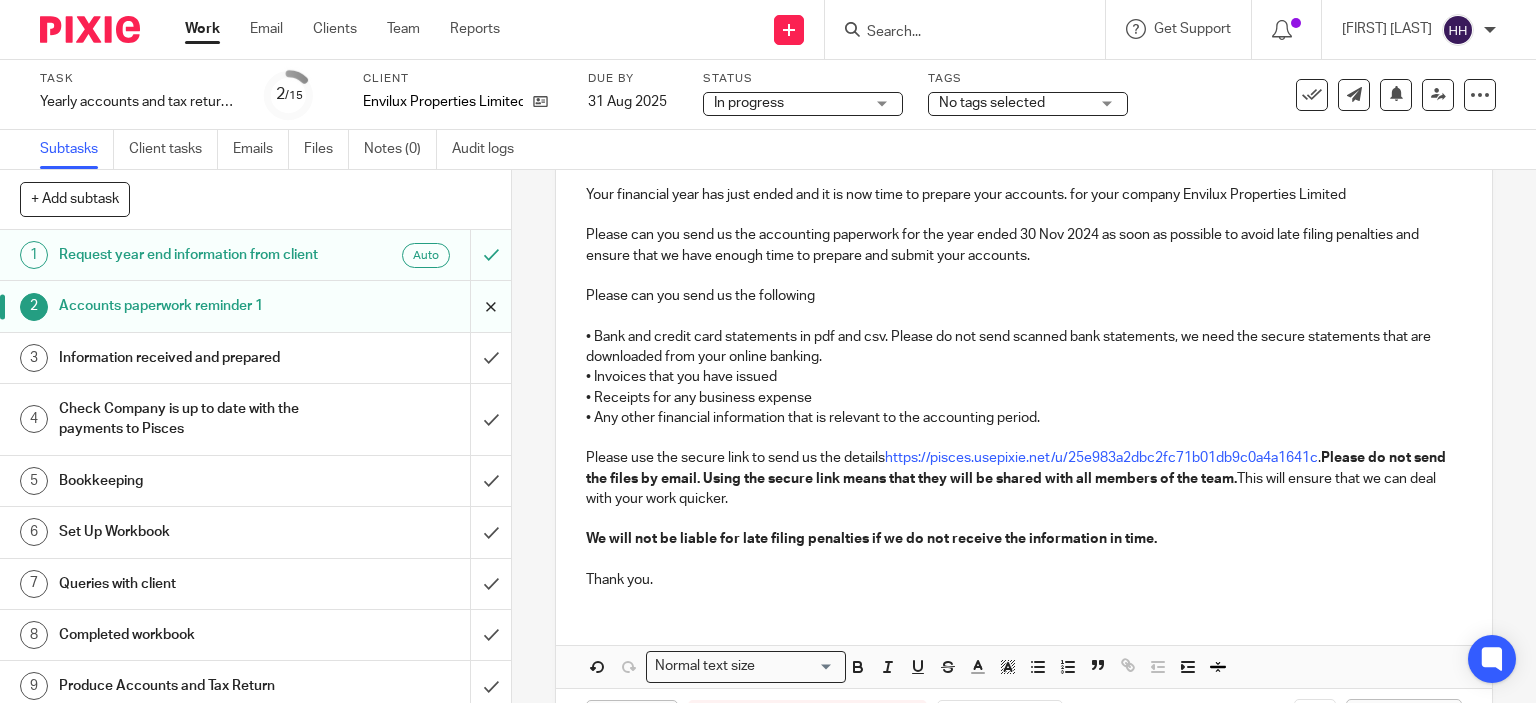 scroll, scrollTop: 276, scrollLeft: 0, axis: vertical 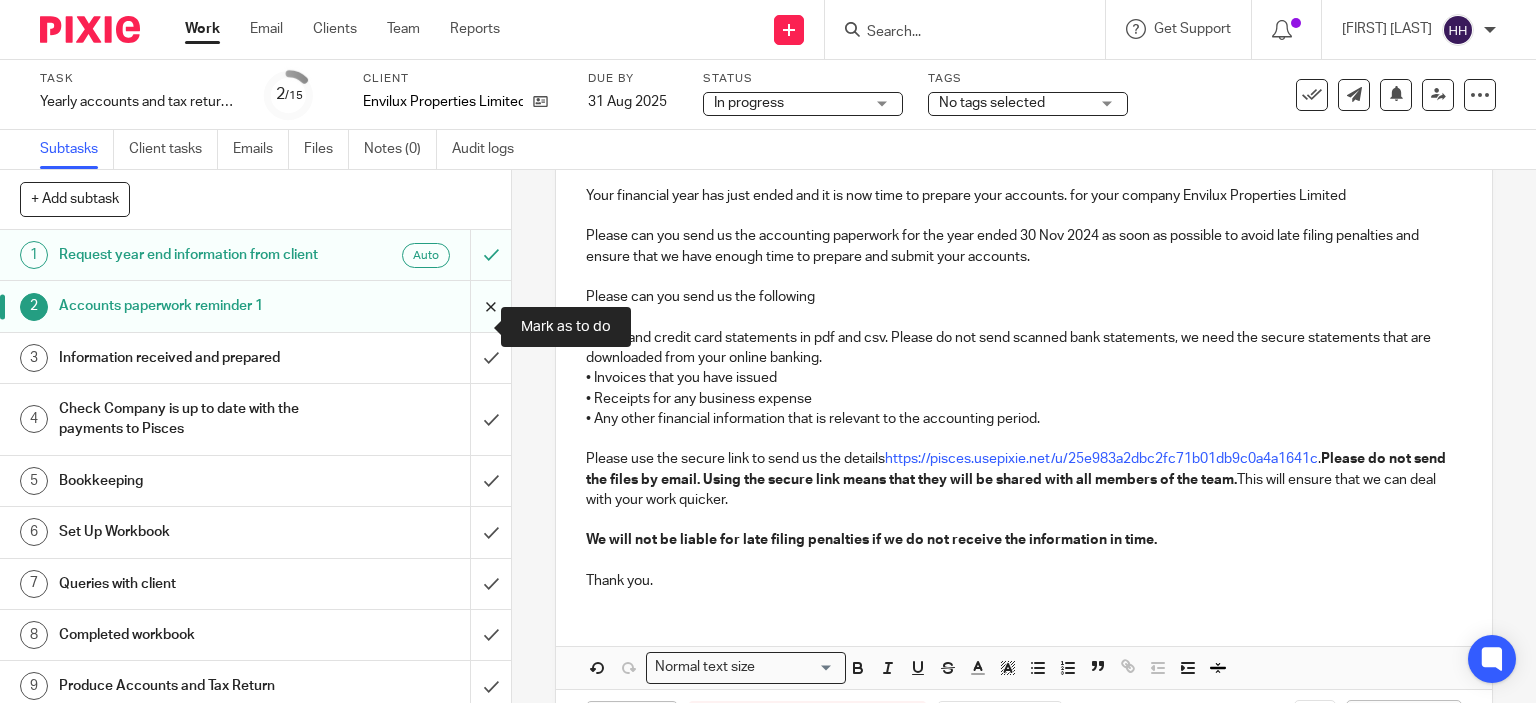 click at bounding box center (255, 306) 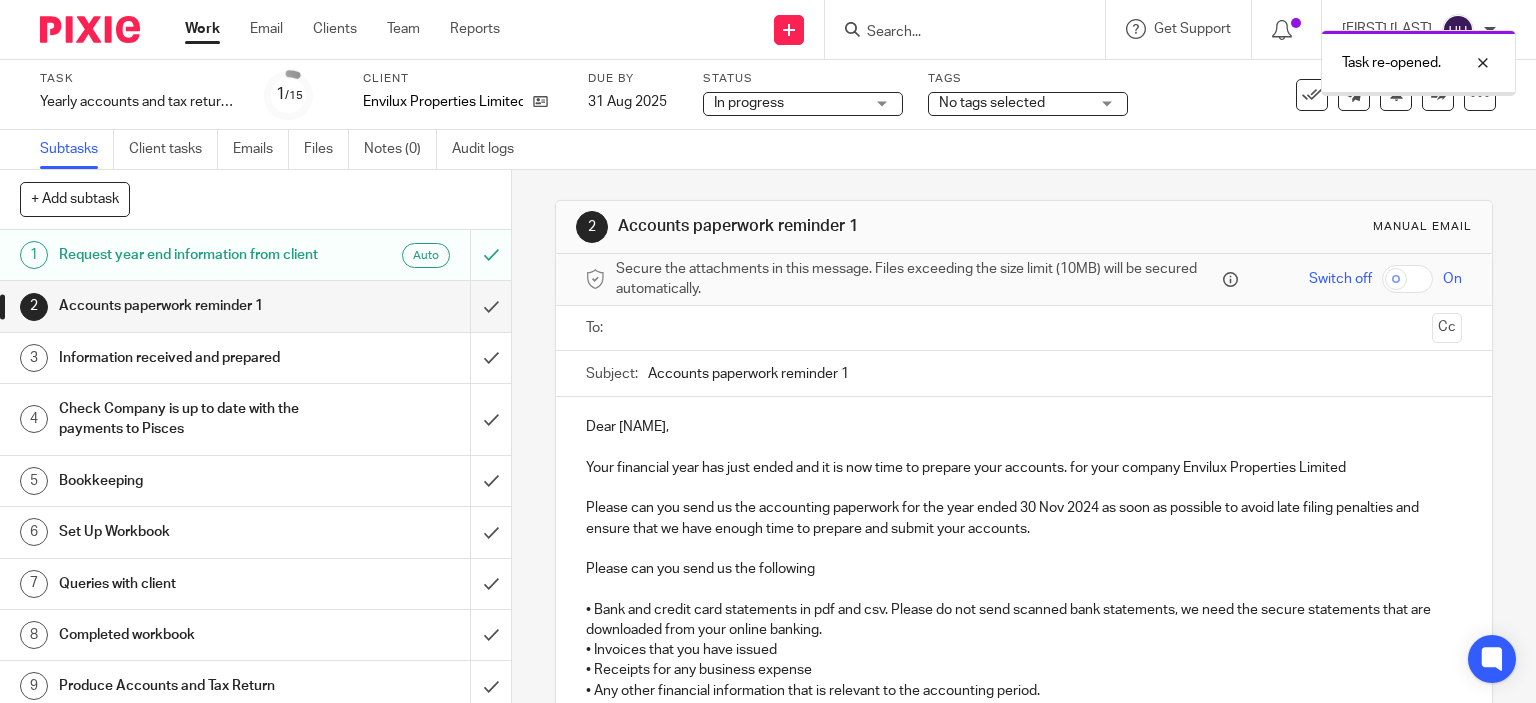scroll, scrollTop: 0, scrollLeft: 0, axis: both 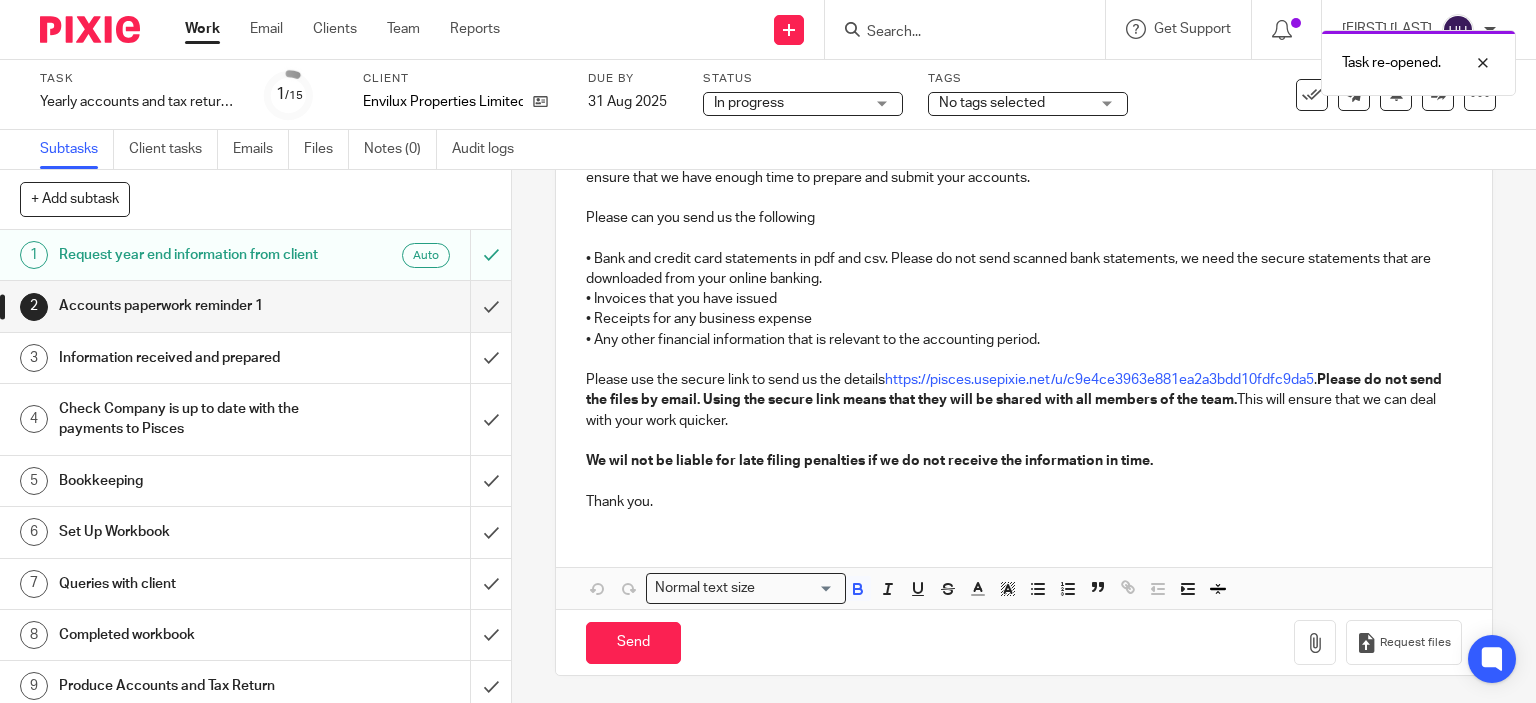 click on "We wil not be liable for late filing penalties if we do not receive the information in time." at bounding box center [869, 461] 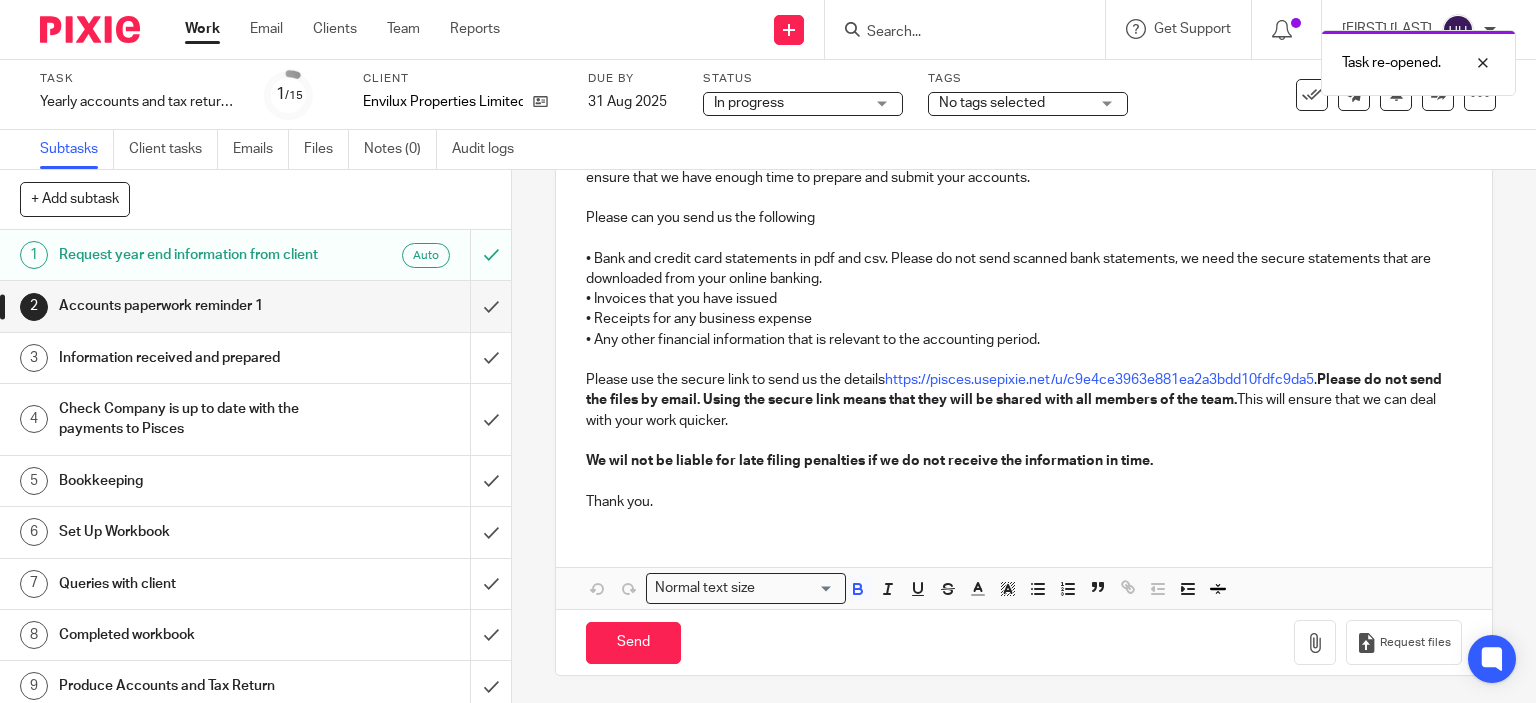 type 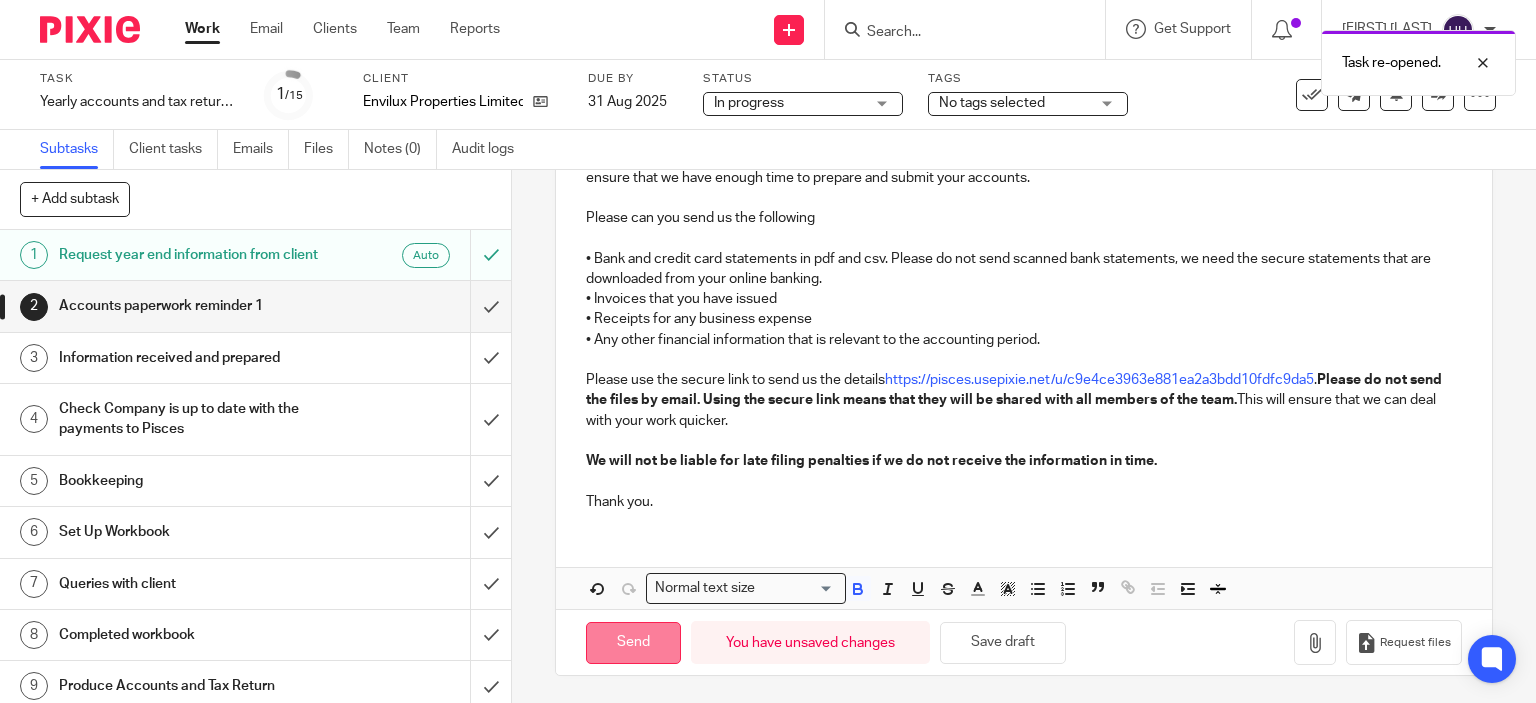 click on "Send" at bounding box center (633, 643) 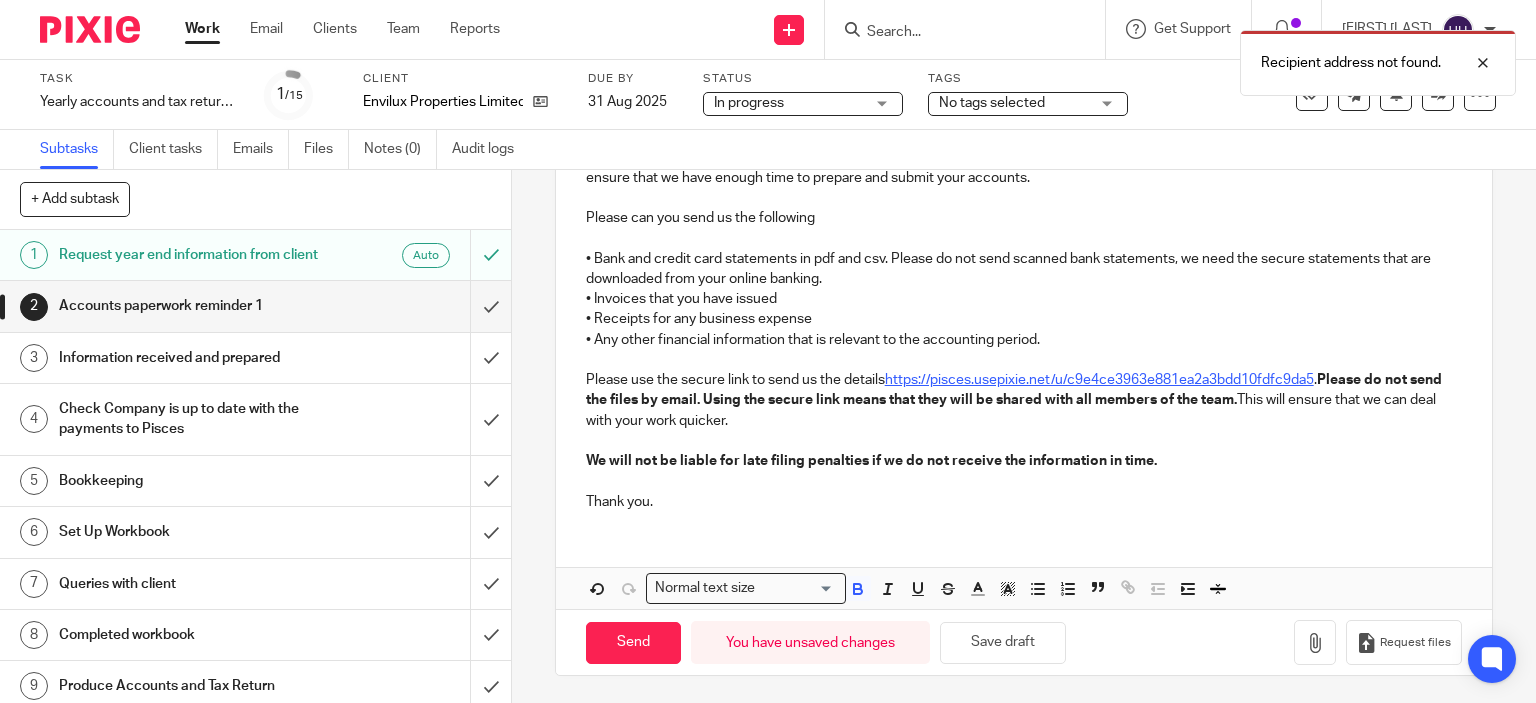 scroll, scrollTop: 0, scrollLeft: 0, axis: both 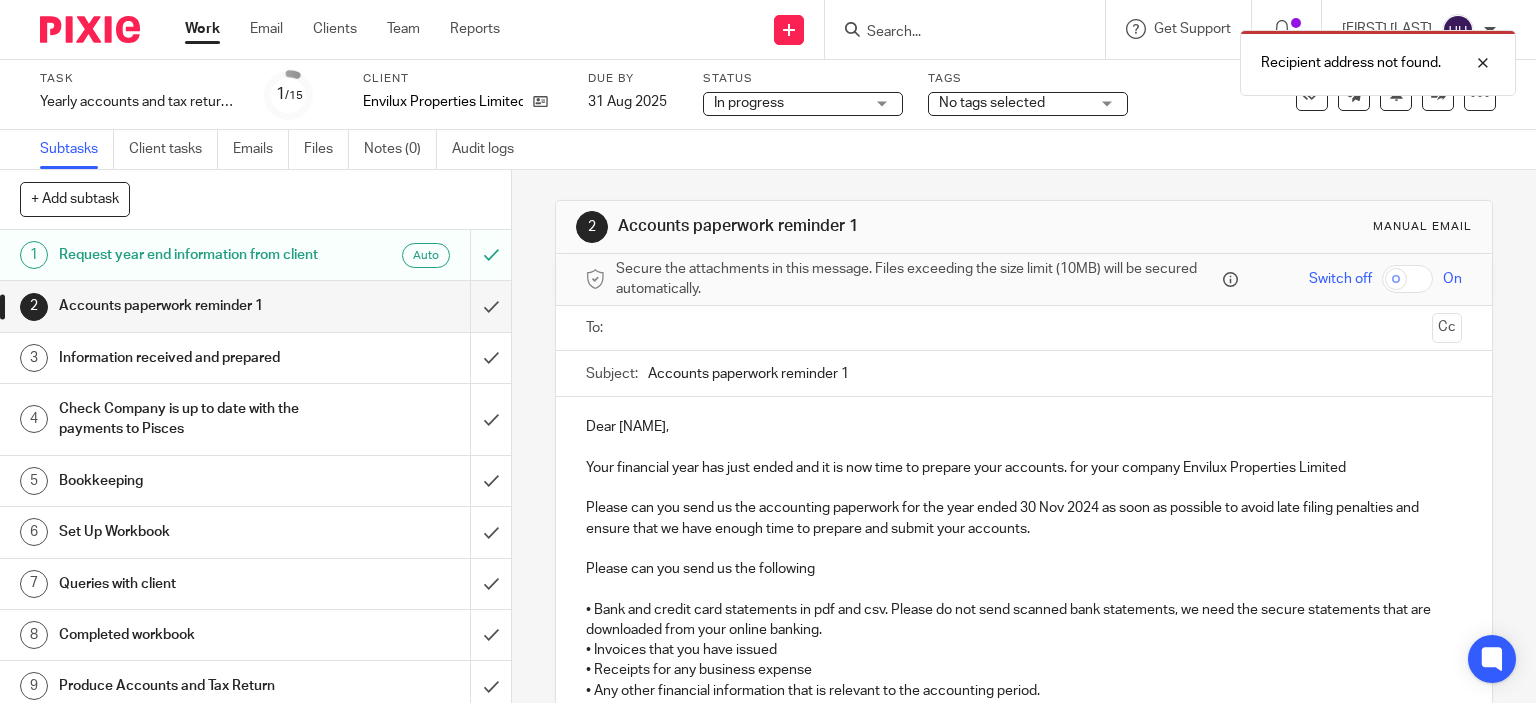 click at bounding box center [1023, 328] 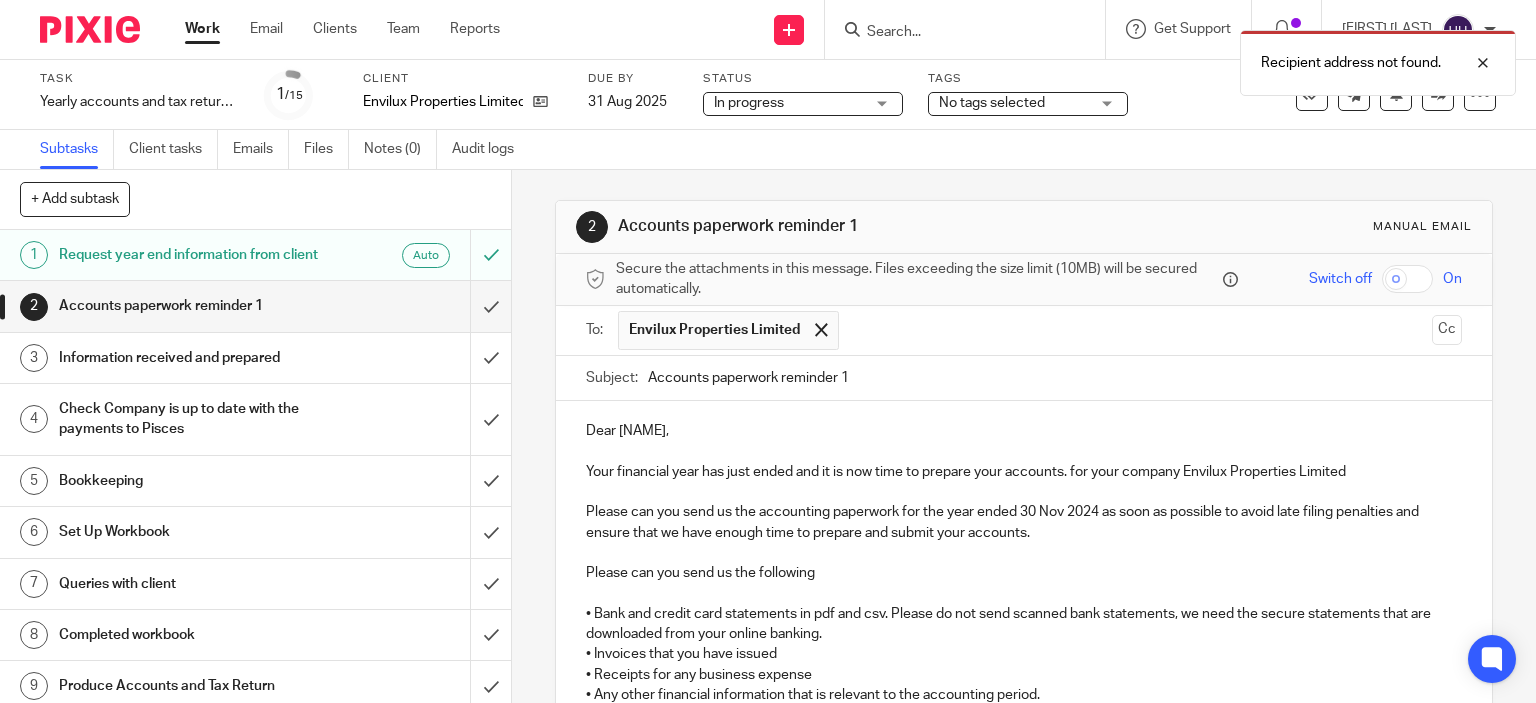 scroll, scrollTop: 355, scrollLeft: 0, axis: vertical 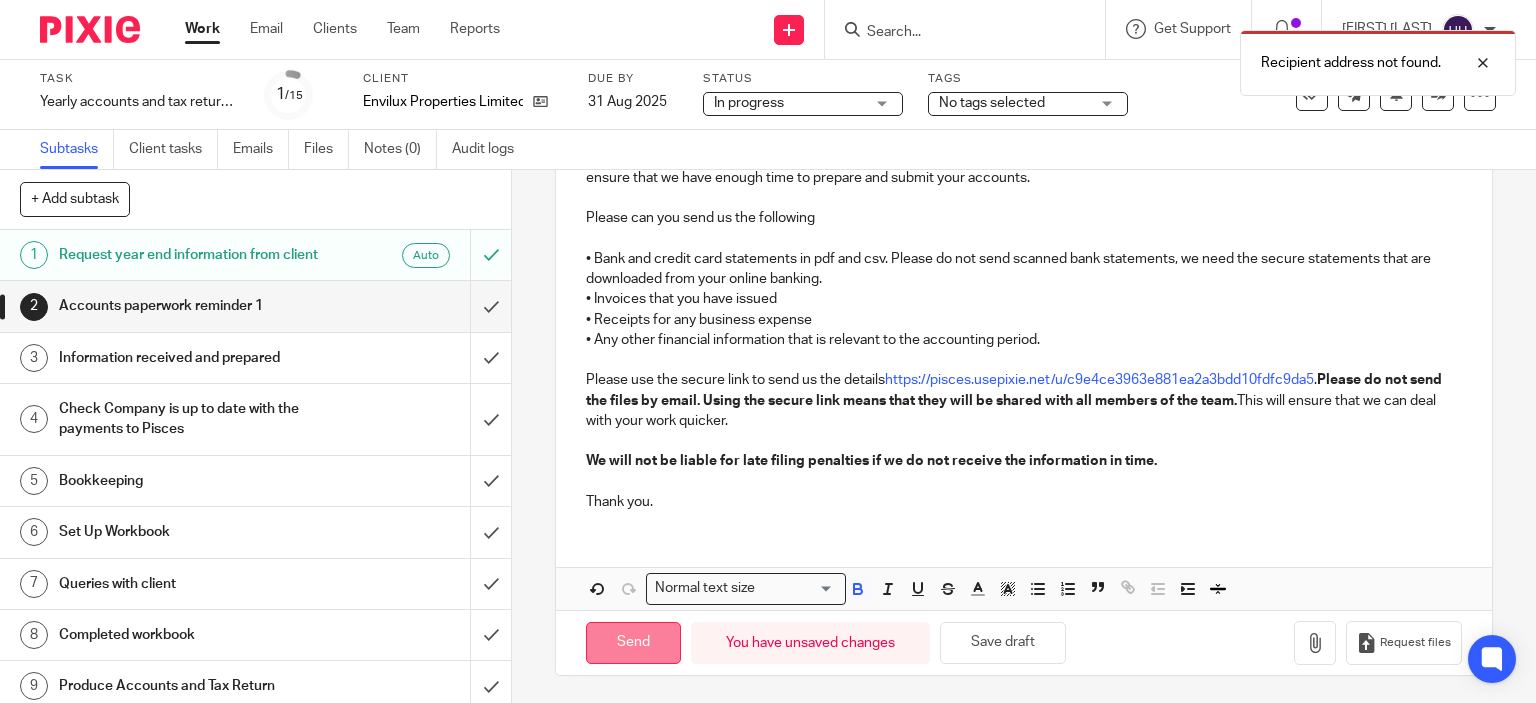 click on "Send" at bounding box center (633, 643) 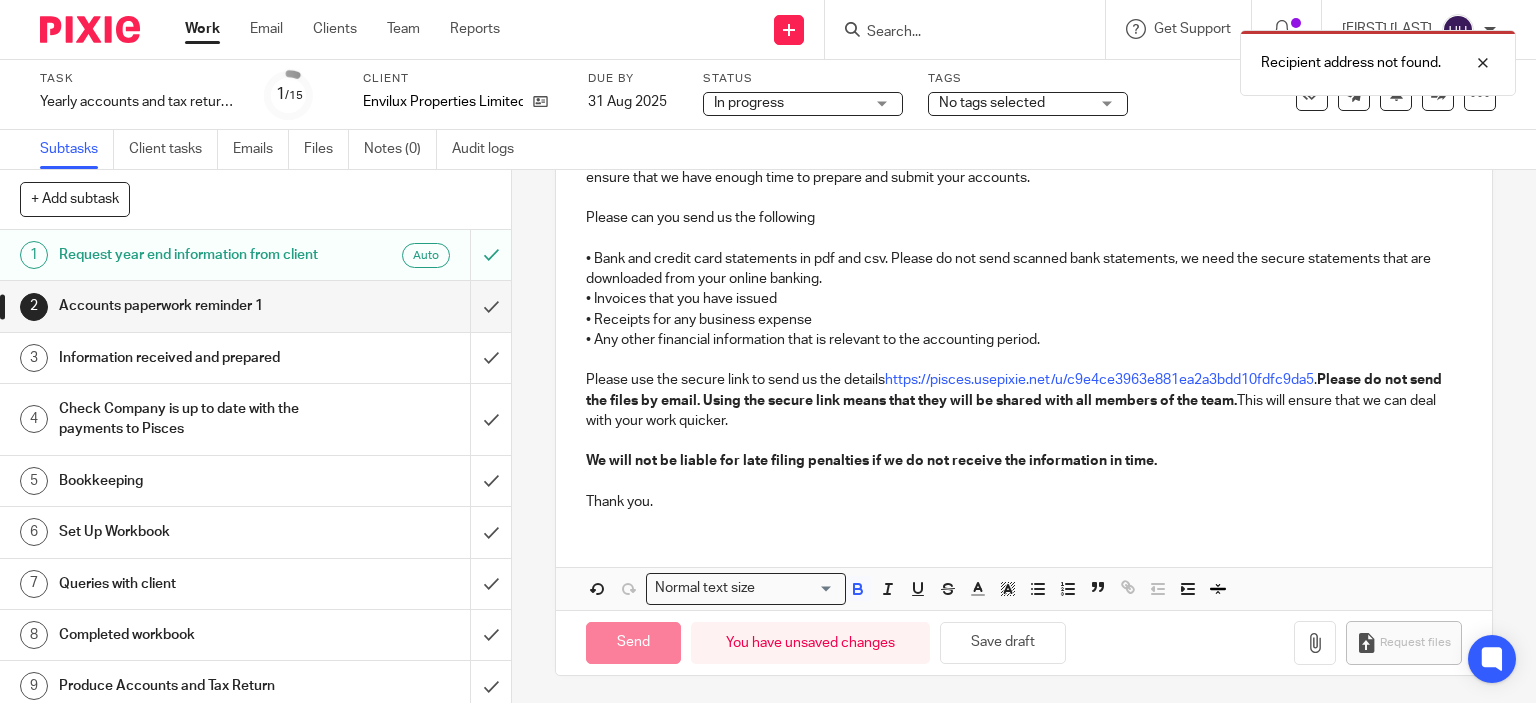 type on "Sent" 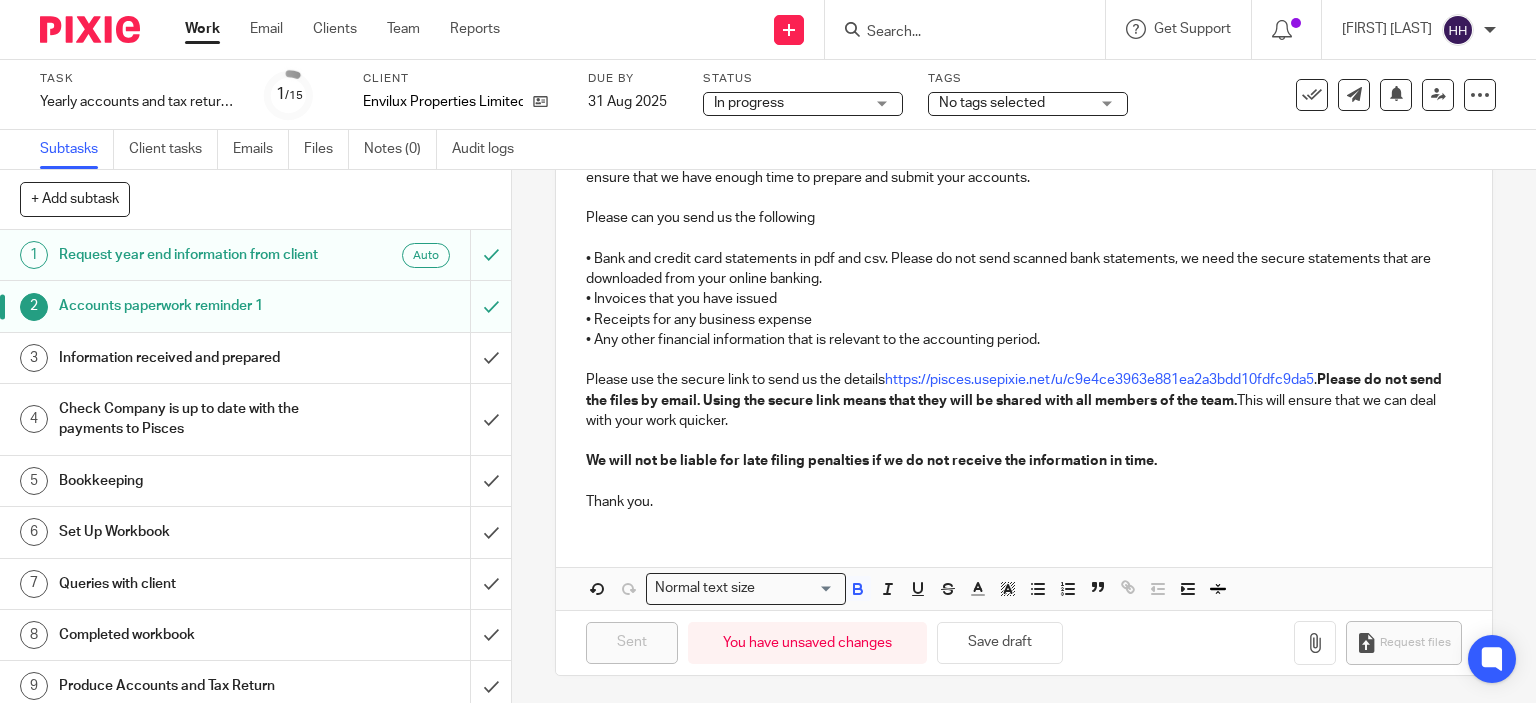 click at bounding box center [82, 29] 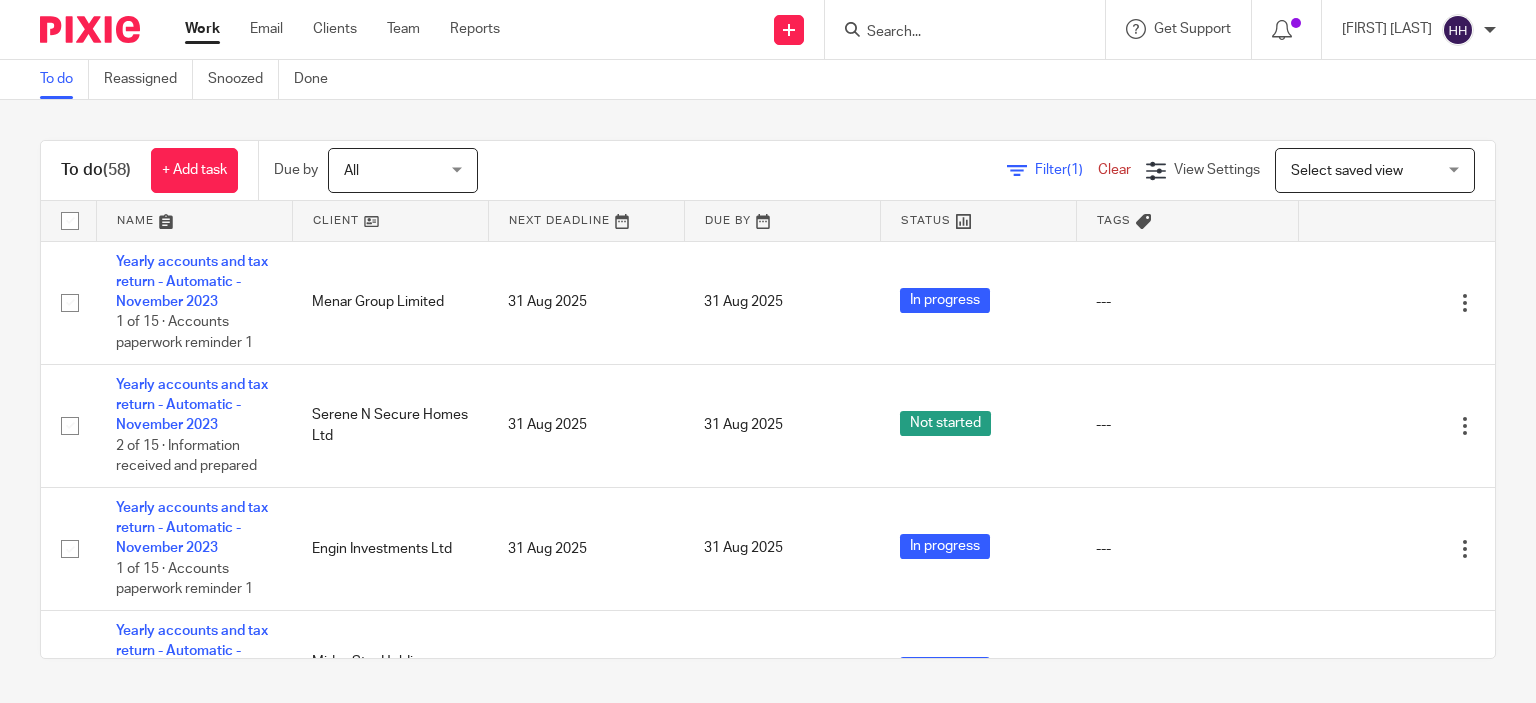 scroll, scrollTop: 0, scrollLeft: 0, axis: both 